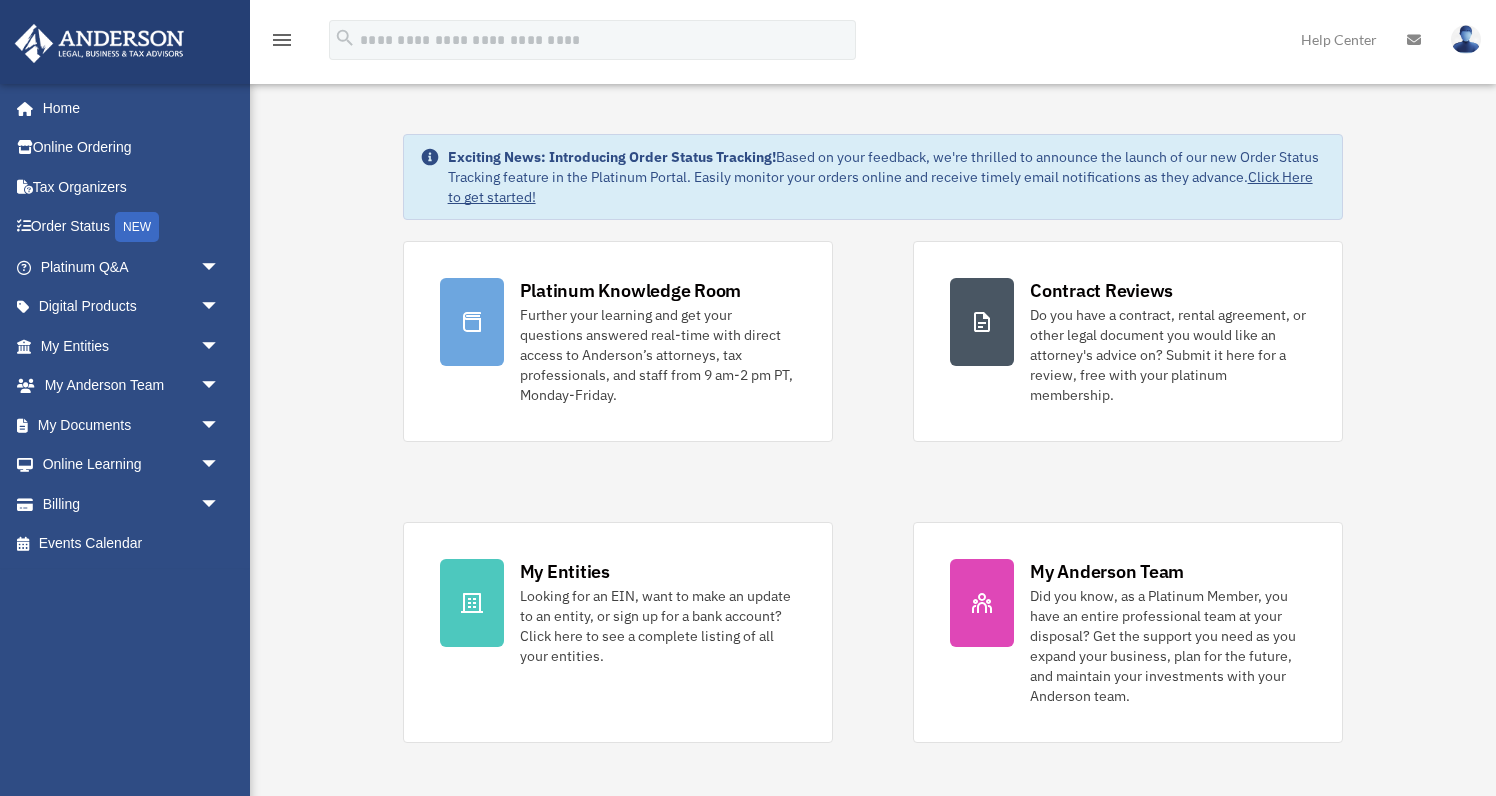 scroll, scrollTop: 0, scrollLeft: 0, axis: both 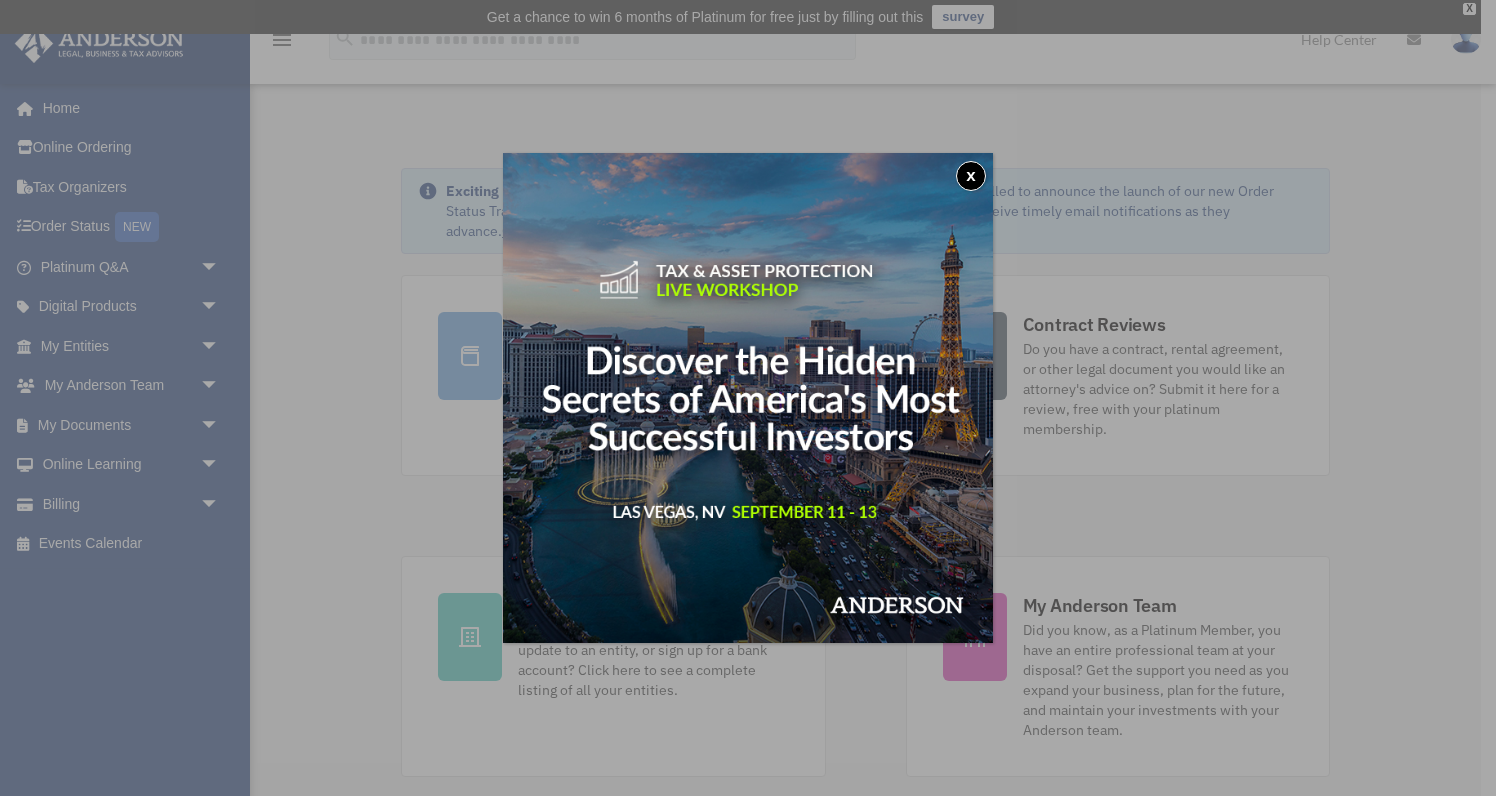 click on "x" at bounding box center [971, 176] 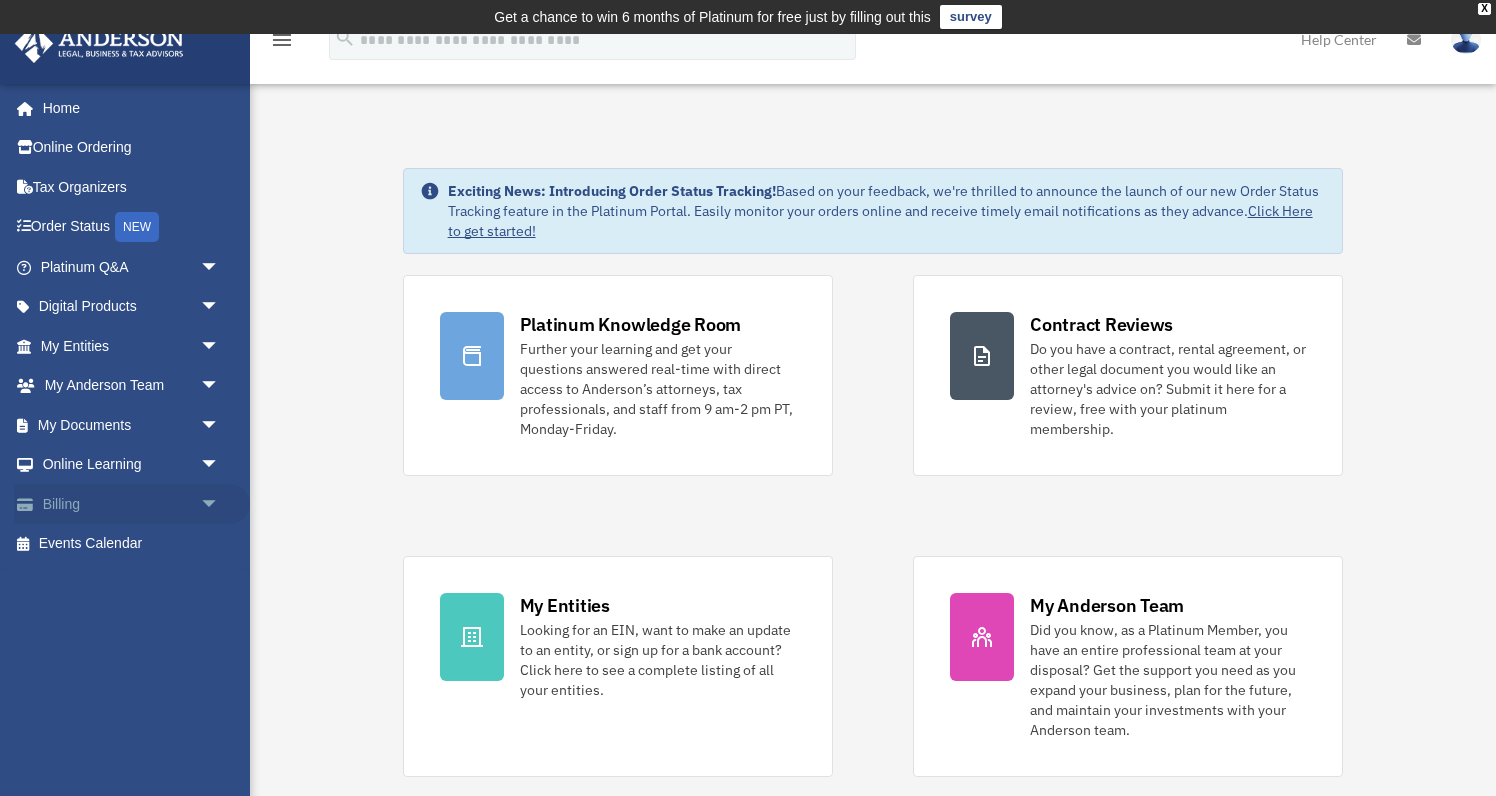 click on "Billing arrow_drop_down" at bounding box center [132, 504] 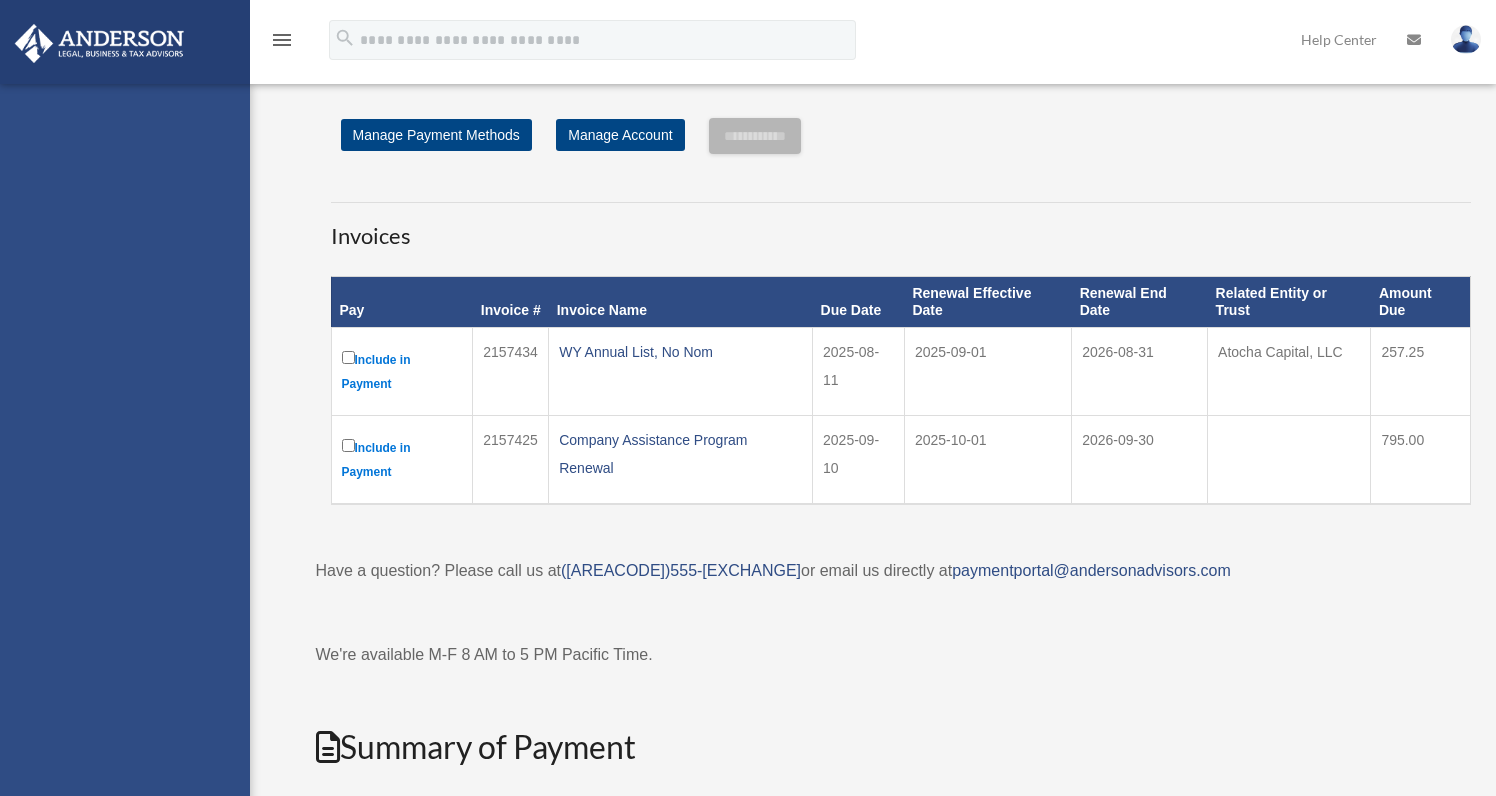 scroll, scrollTop: 0, scrollLeft: 0, axis: both 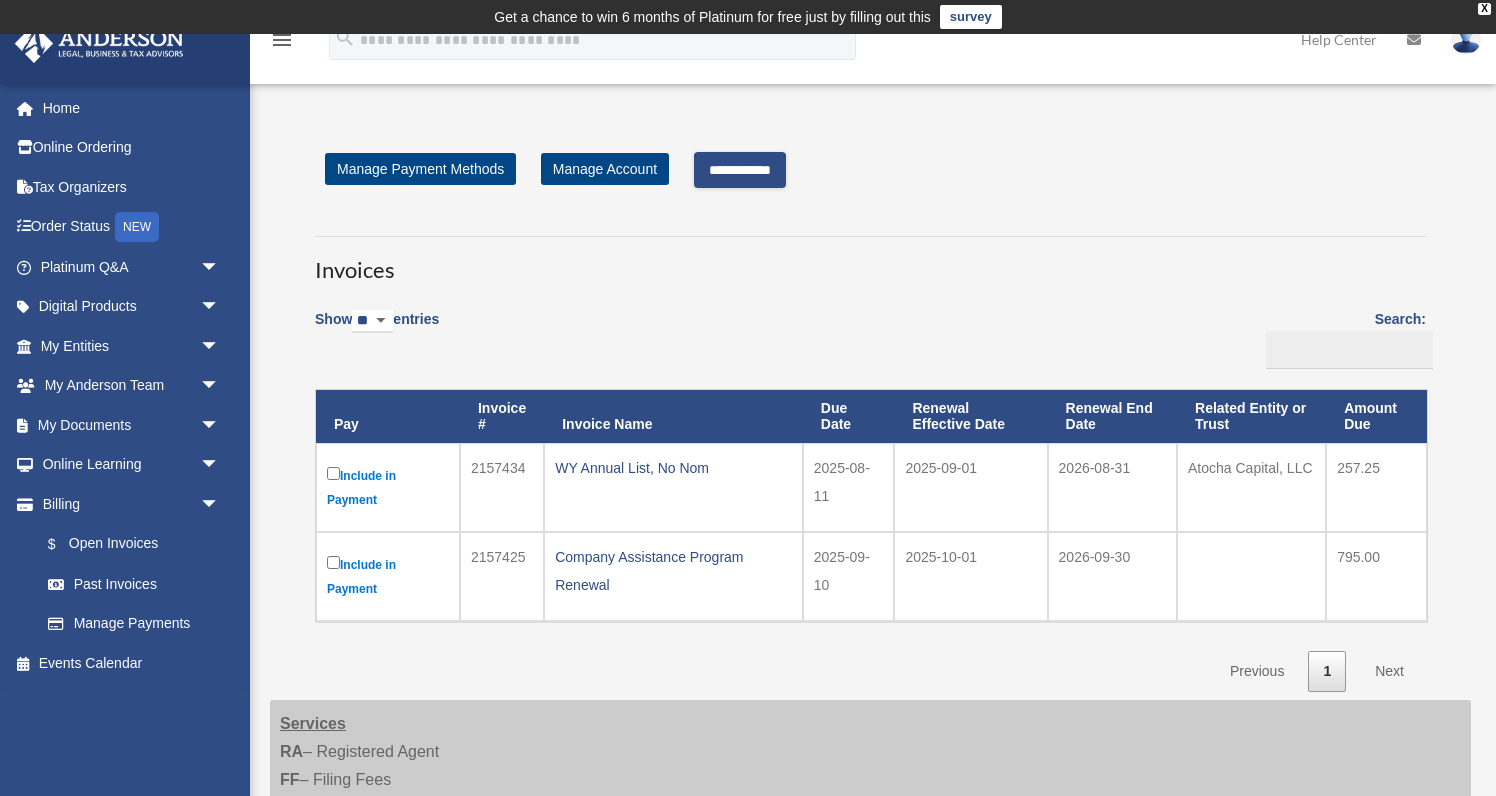 click on "**********" at bounding box center [740, 170] 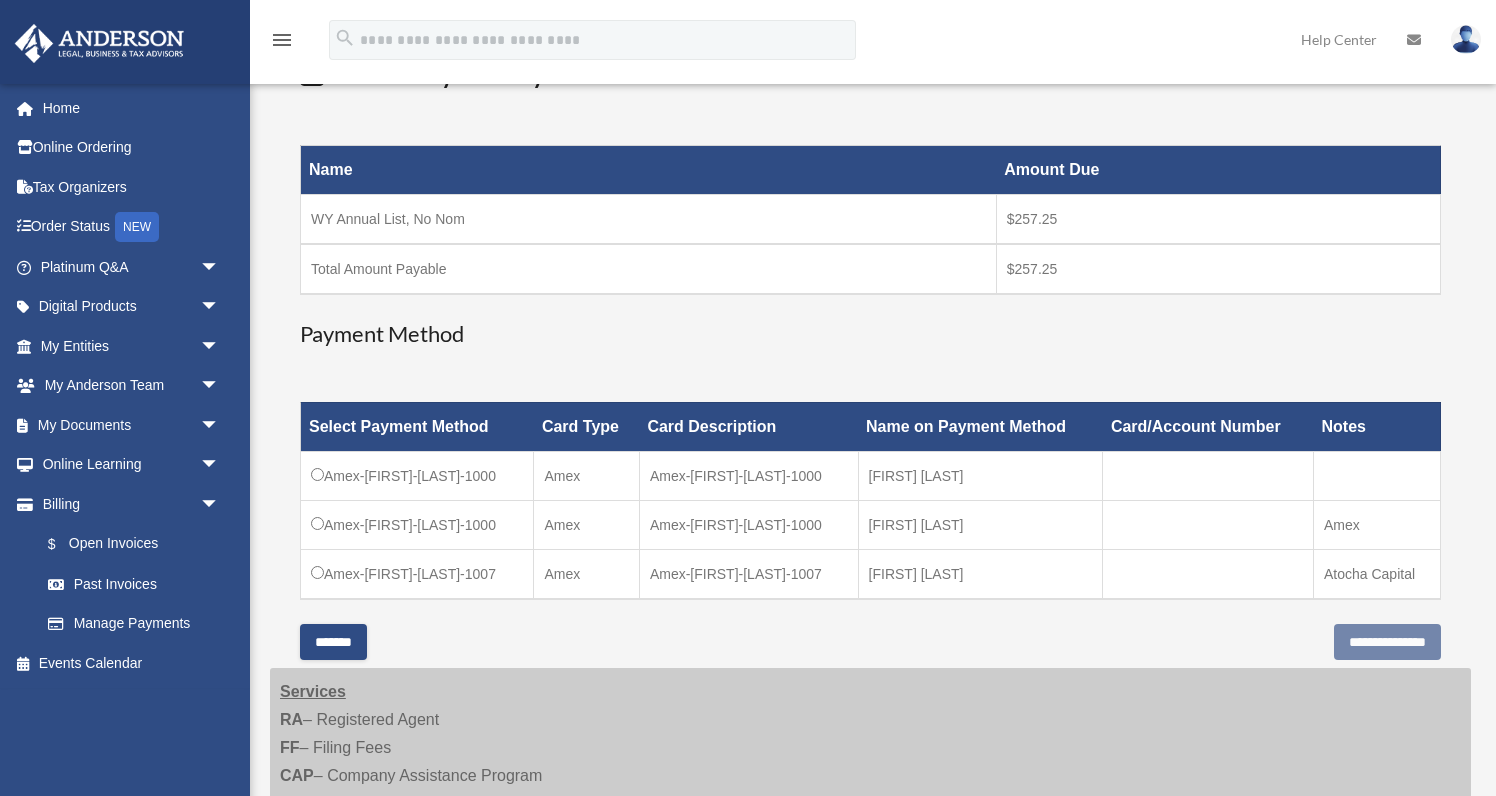 scroll, scrollTop: 306, scrollLeft: 0, axis: vertical 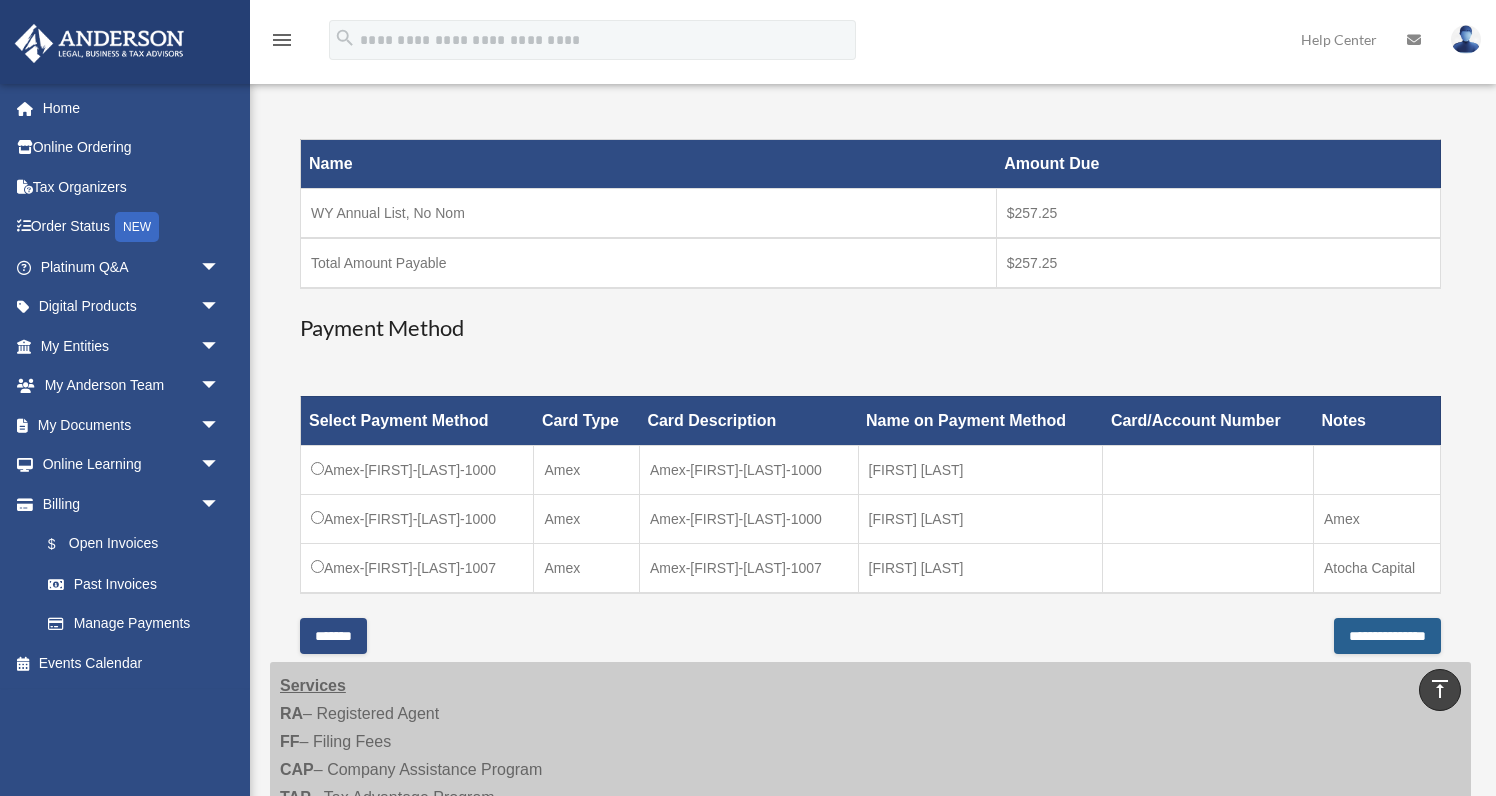 click on "**********" at bounding box center (1387, 636) 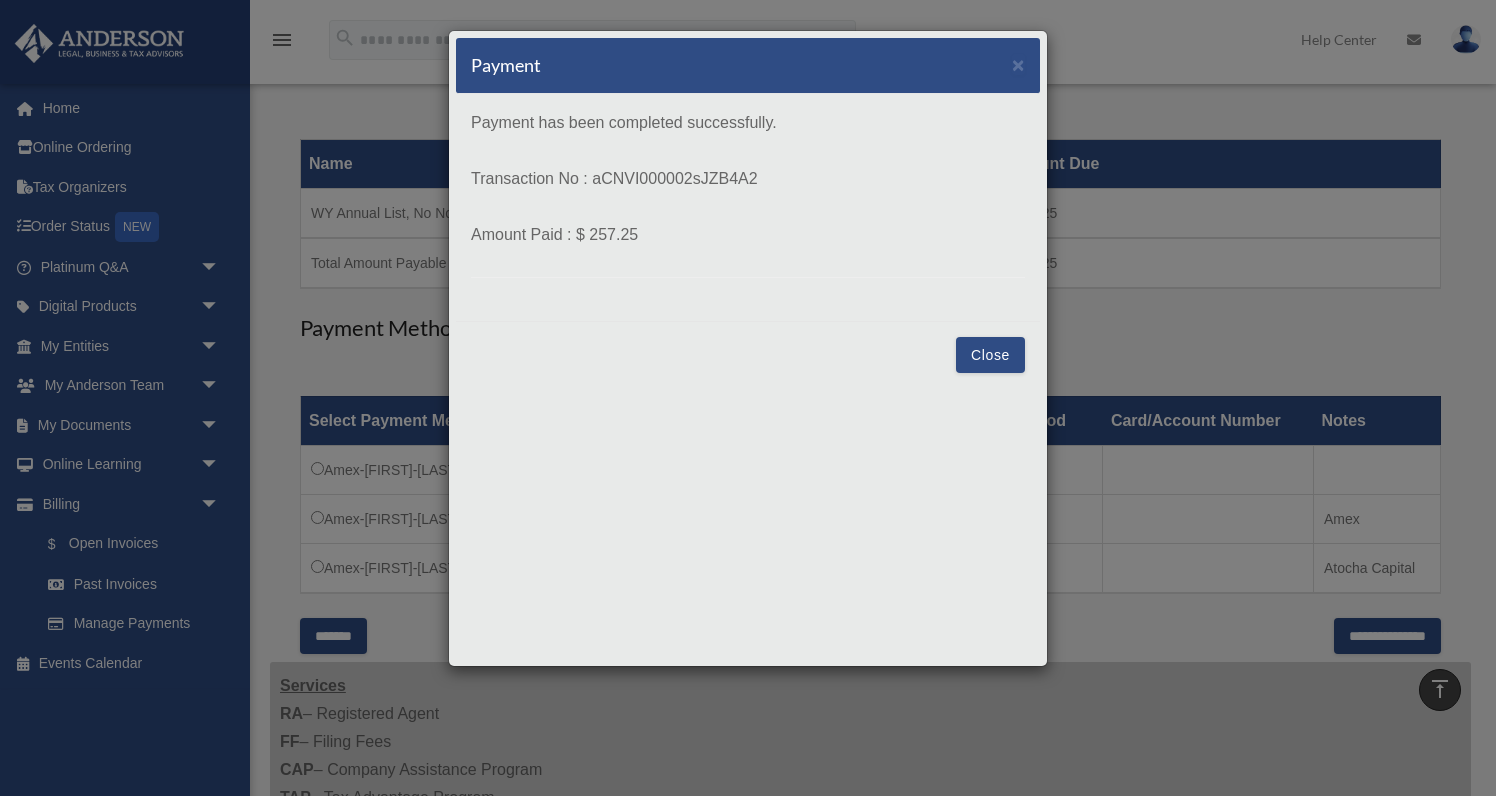 click on "Close" at bounding box center [990, 355] 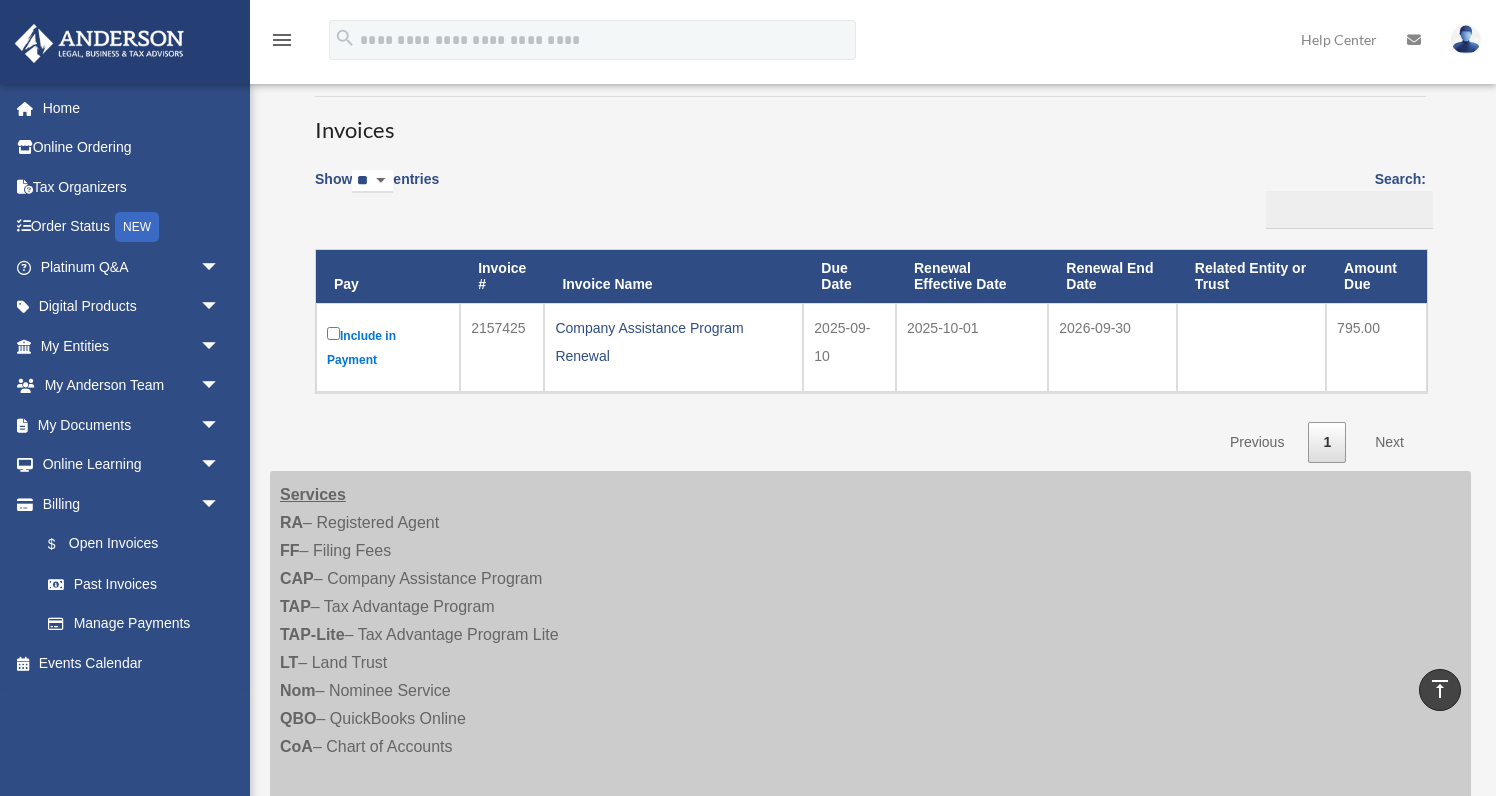 scroll, scrollTop: 138, scrollLeft: 0, axis: vertical 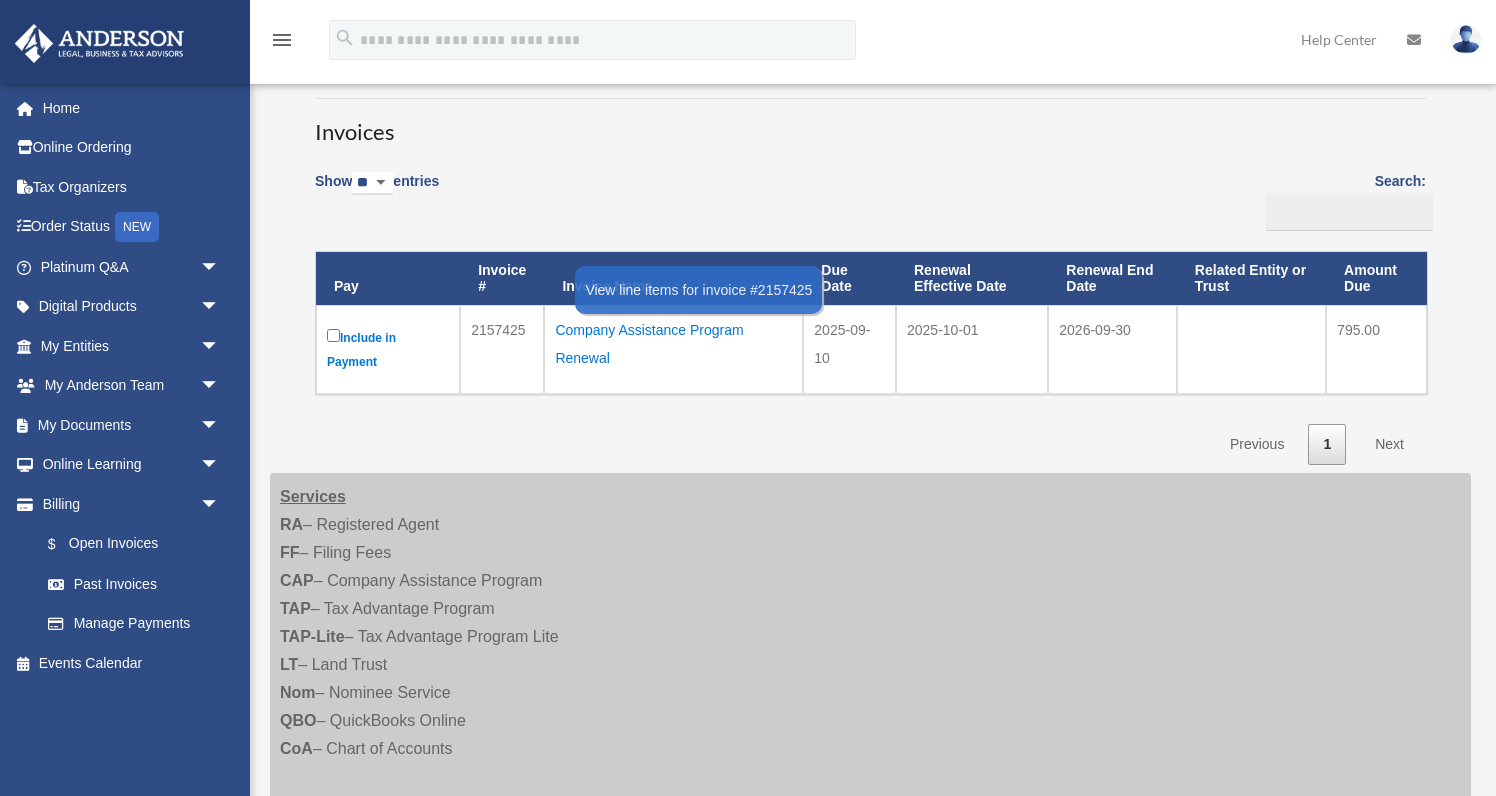 click on "Company Assistance Program Renewal" at bounding box center (673, 344) 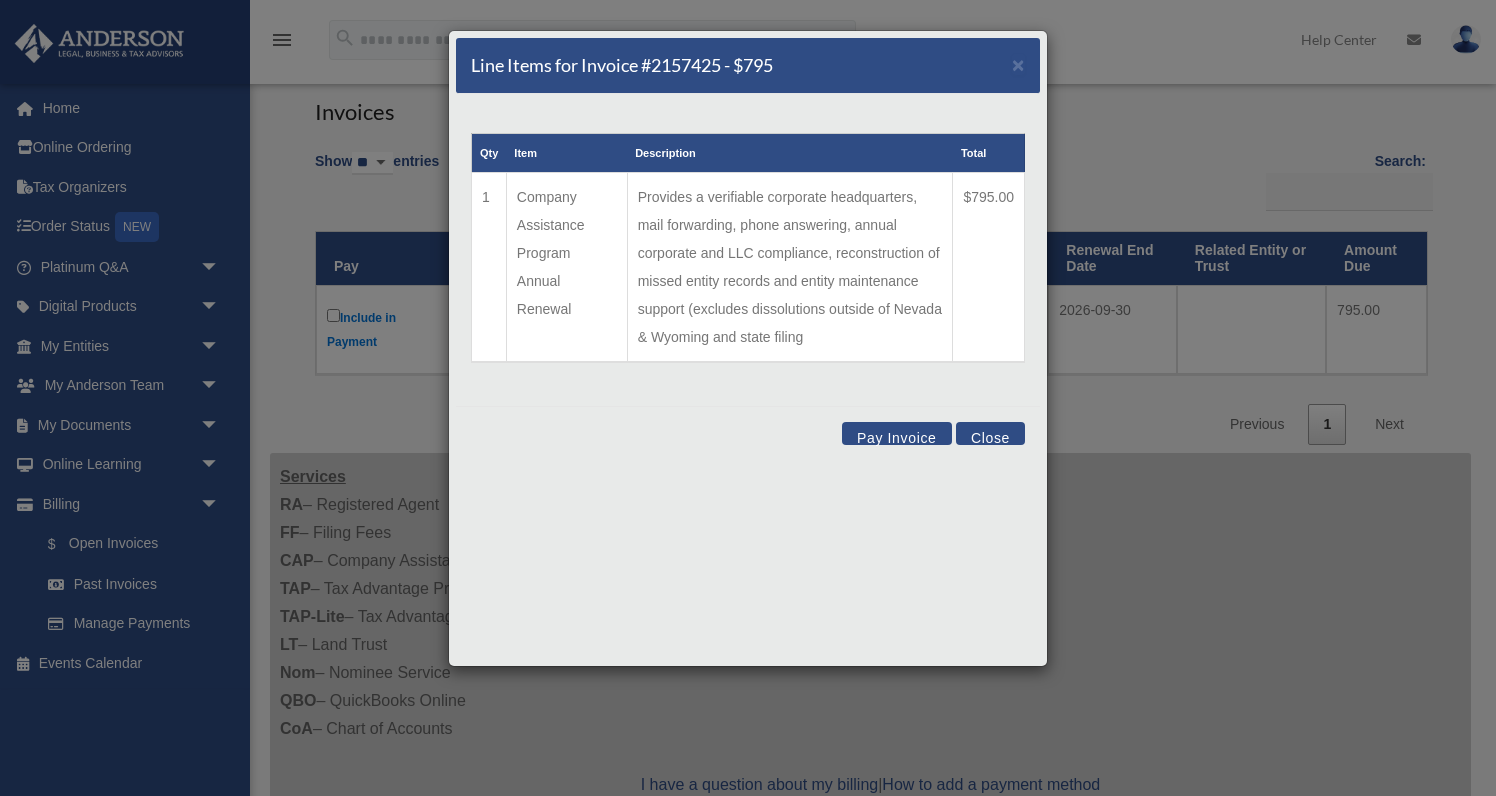 scroll, scrollTop: 170, scrollLeft: 0, axis: vertical 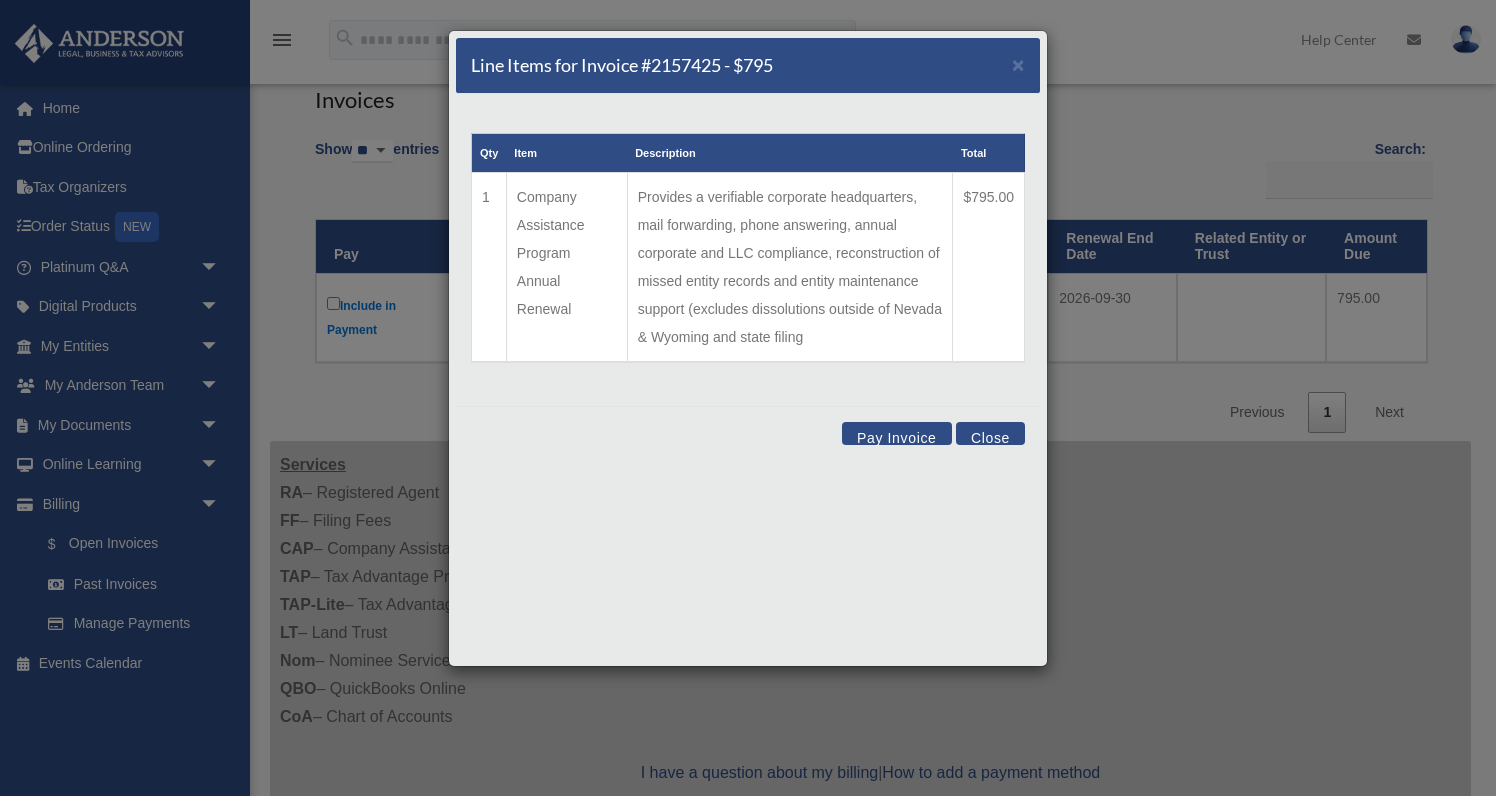 click on "Close" at bounding box center [990, 433] 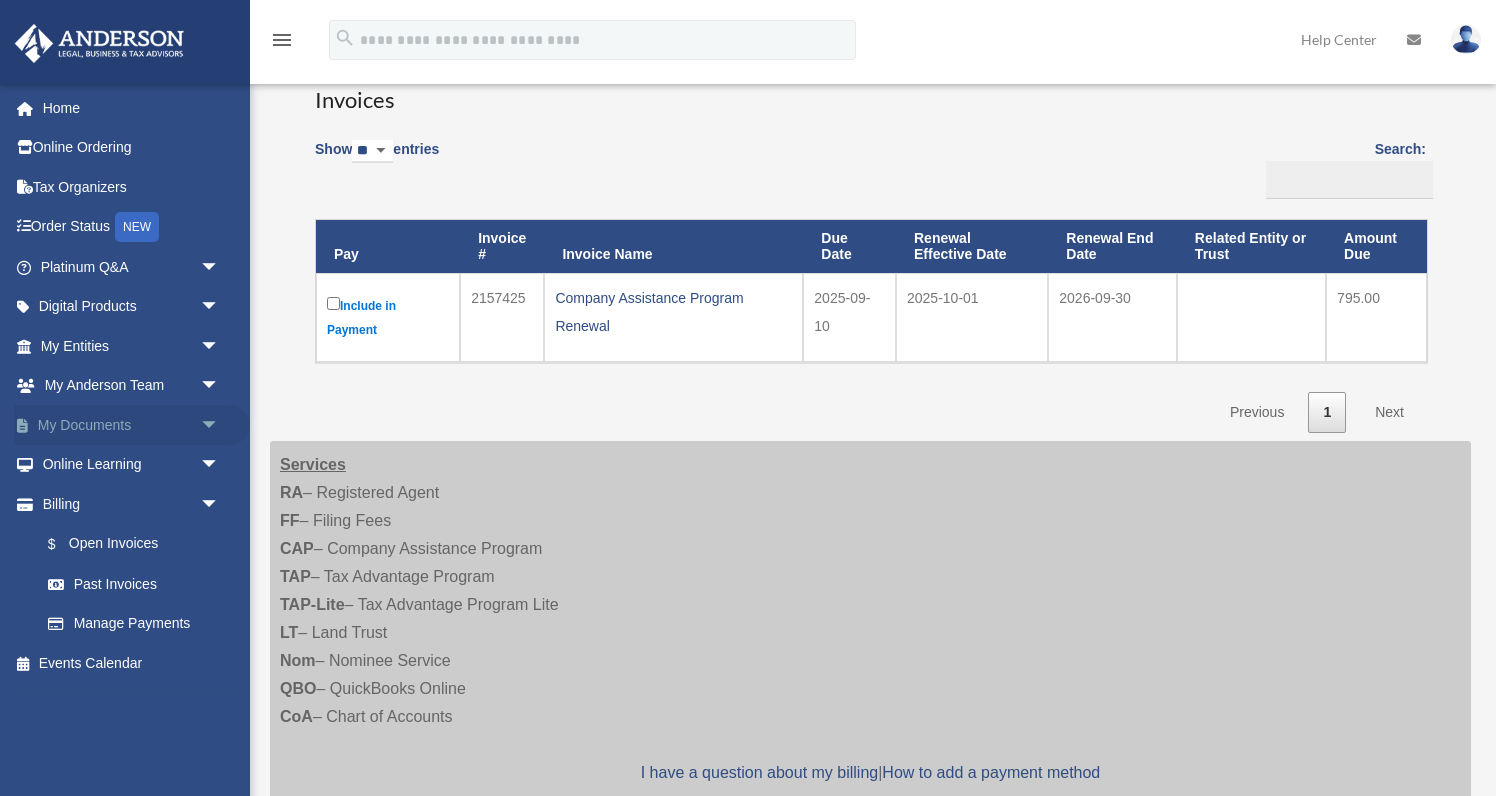 click on "arrow_drop_down" at bounding box center (220, 425) 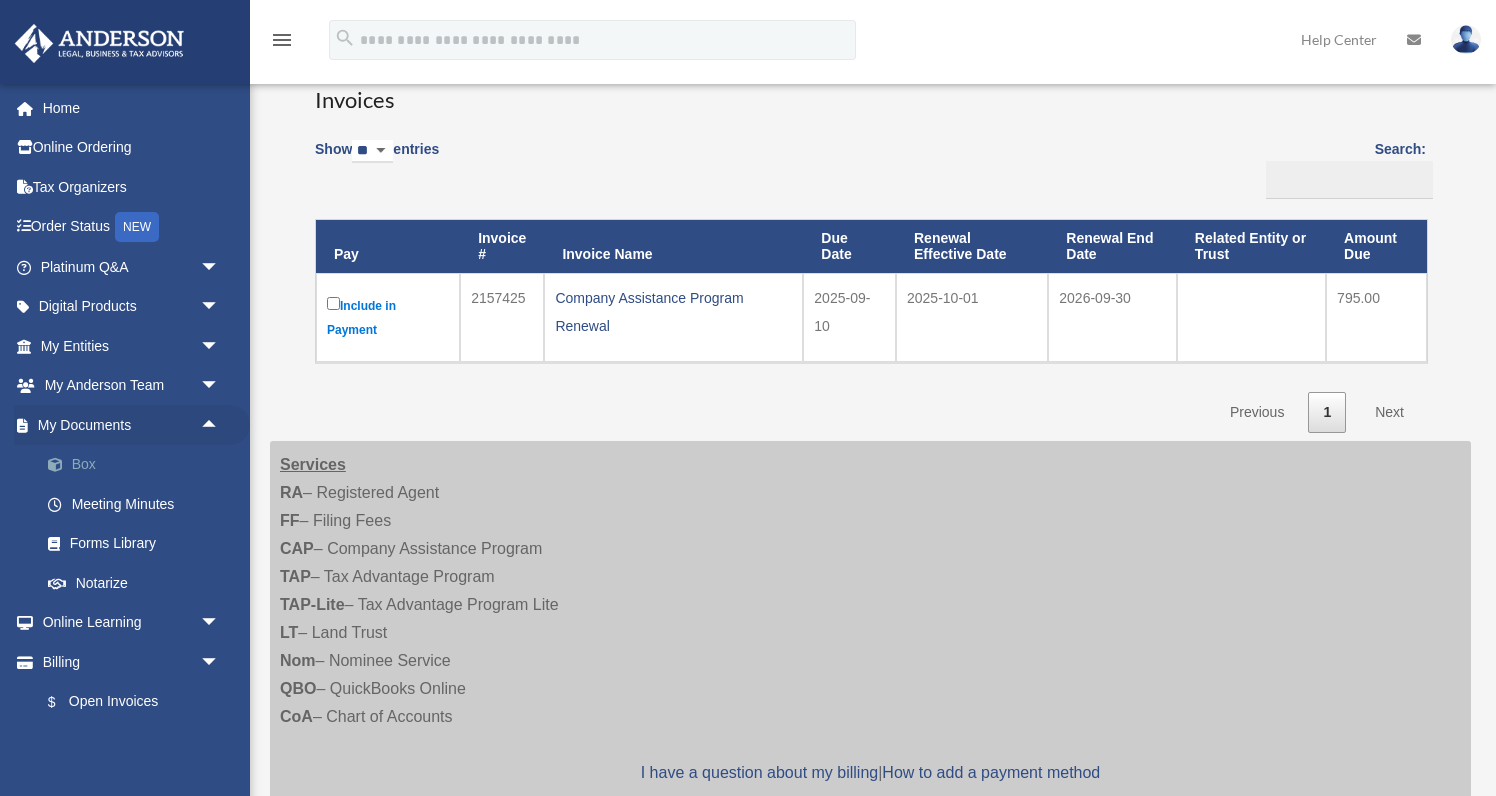 click on "Box" at bounding box center [139, 465] 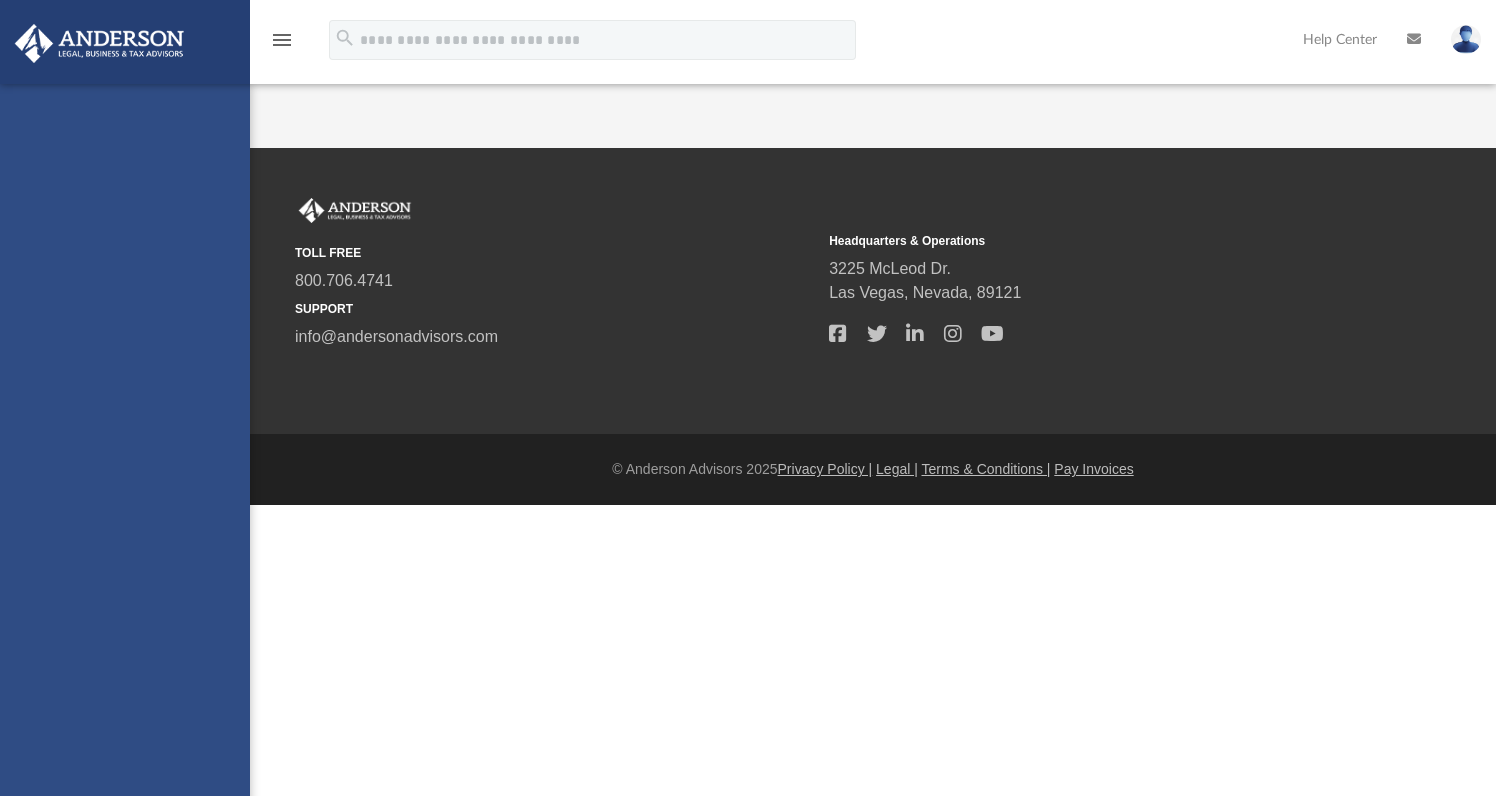 scroll, scrollTop: 0, scrollLeft: 0, axis: both 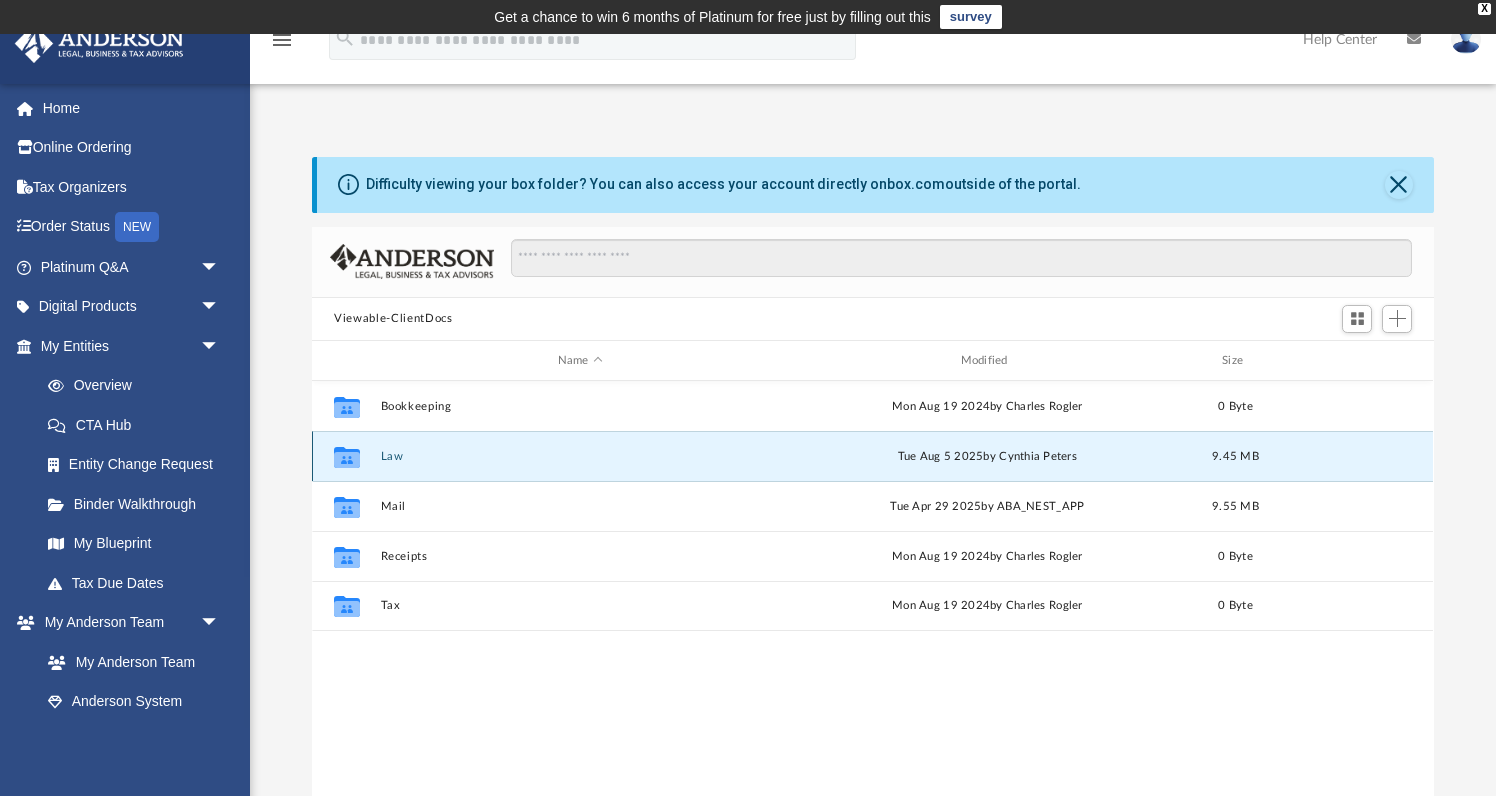 click on "Law" at bounding box center [580, 456] 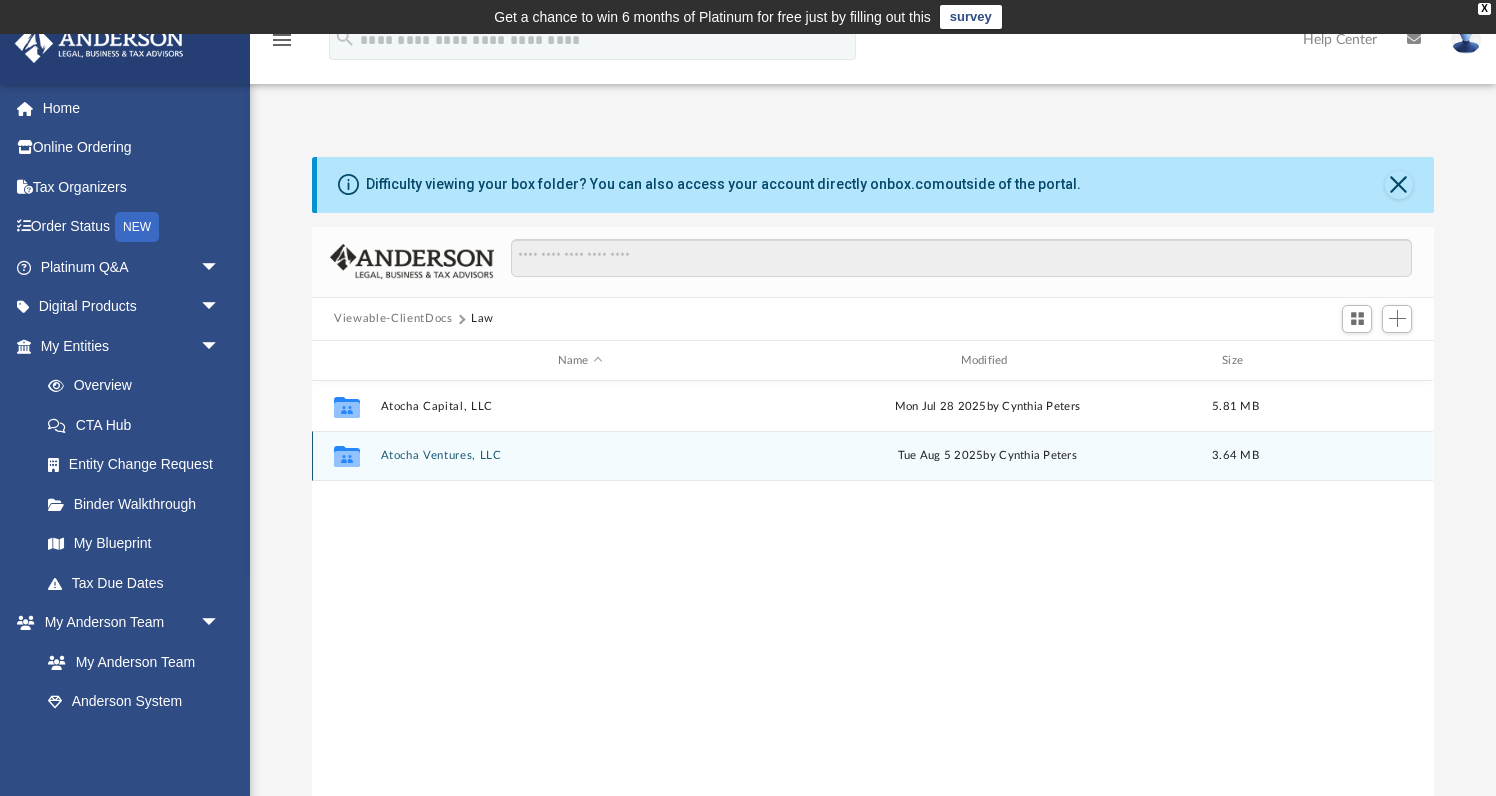 click on "Atocha Ventures, LLC" at bounding box center (580, 456) 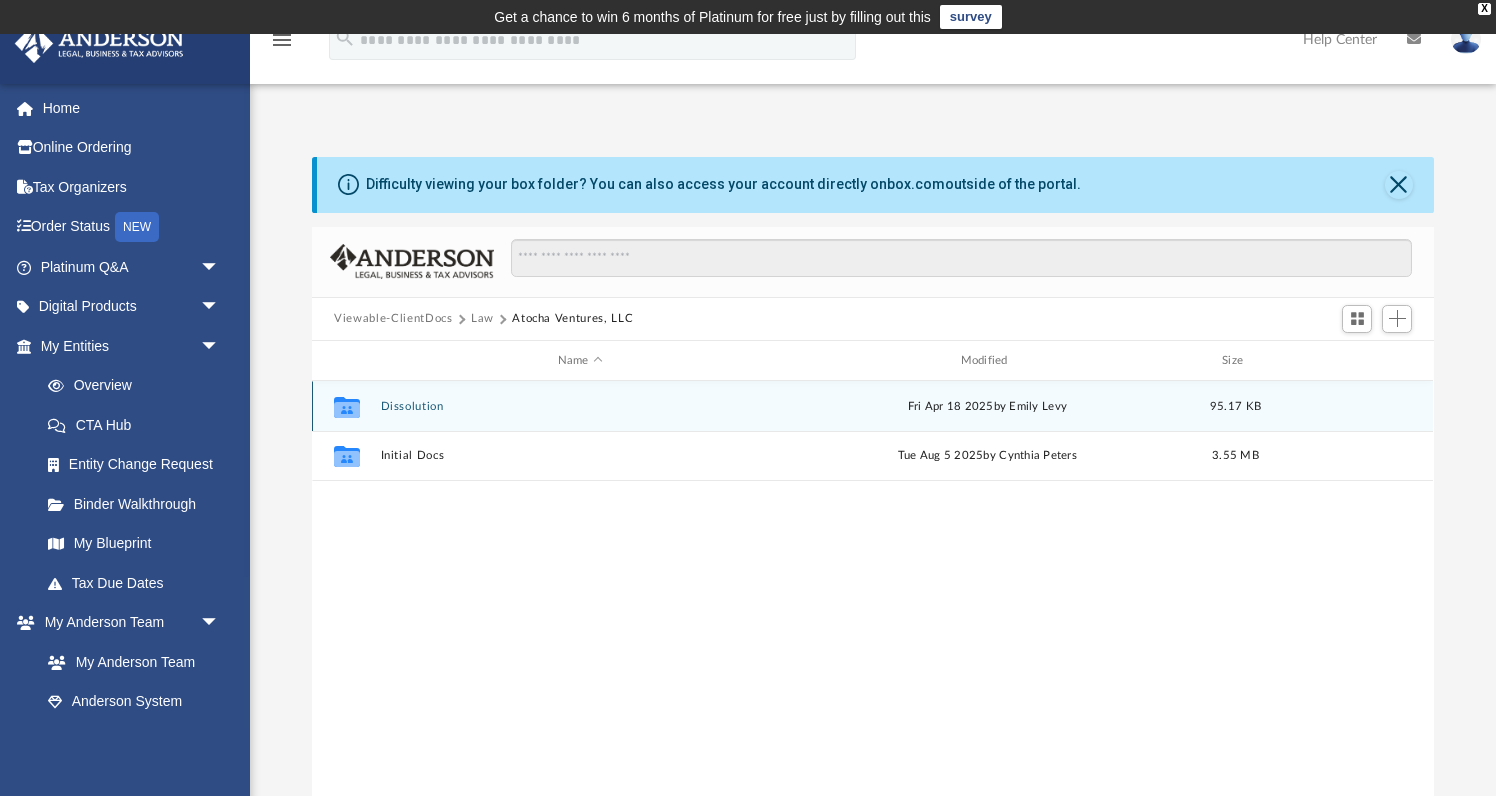 click on "Dissolution" at bounding box center [580, 406] 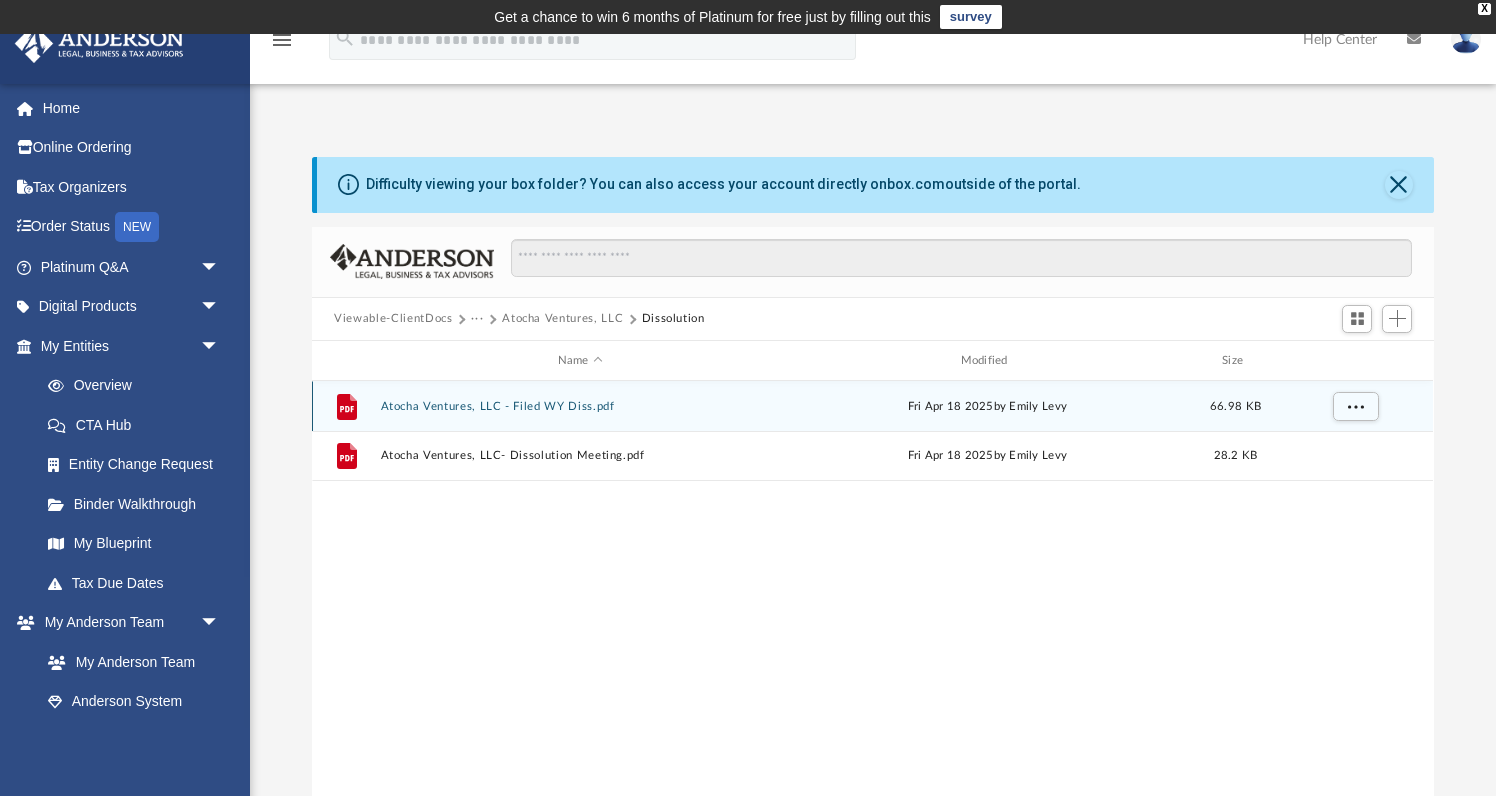 click on "Atocha Ventures, LLC - Filed WY Diss.pdf" at bounding box center (580, 406) 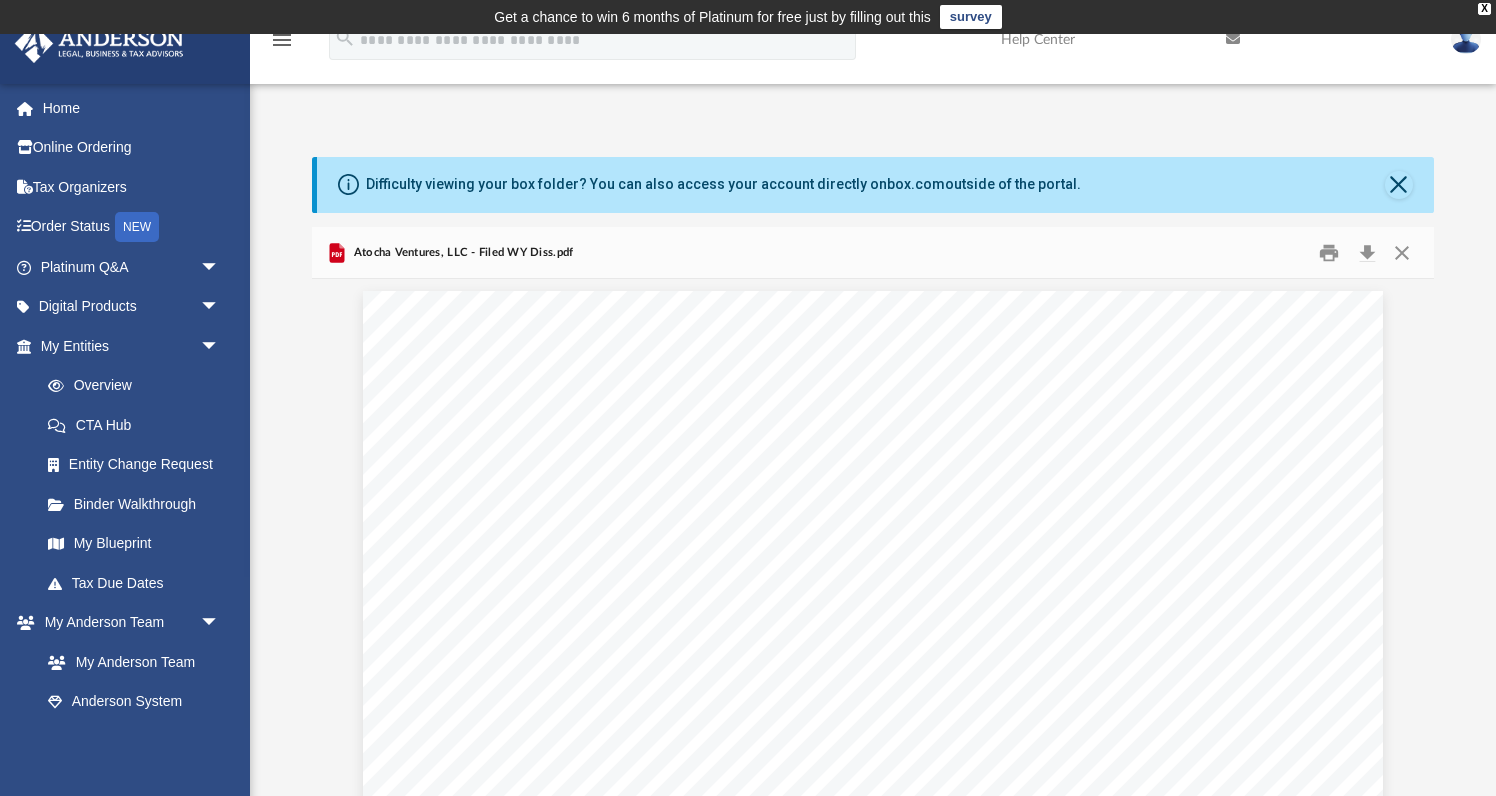 scroll, scrollTop: 0, scrollLeft: 0, axis: both 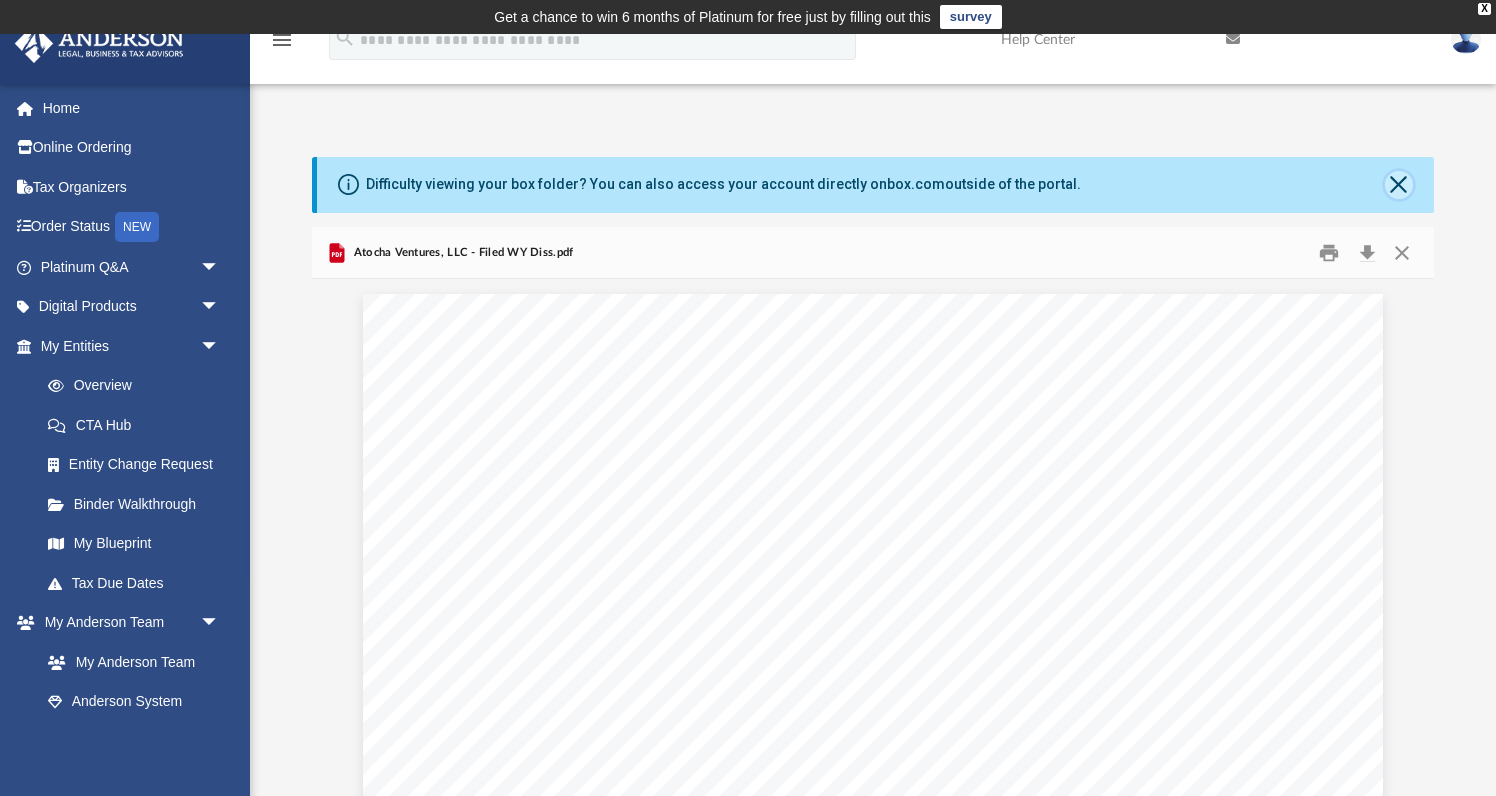 click 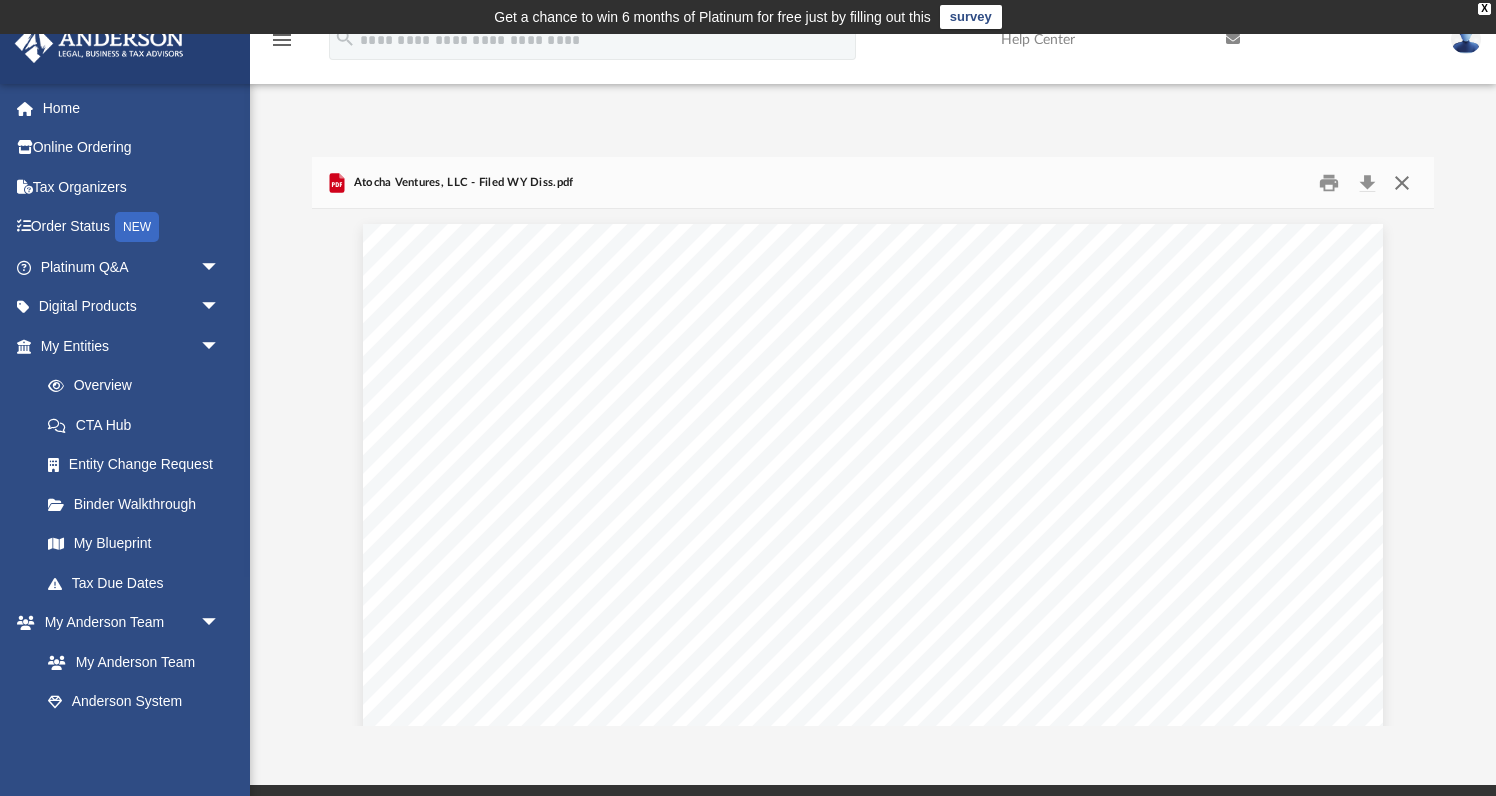 click at bounding box center (1402, 182) 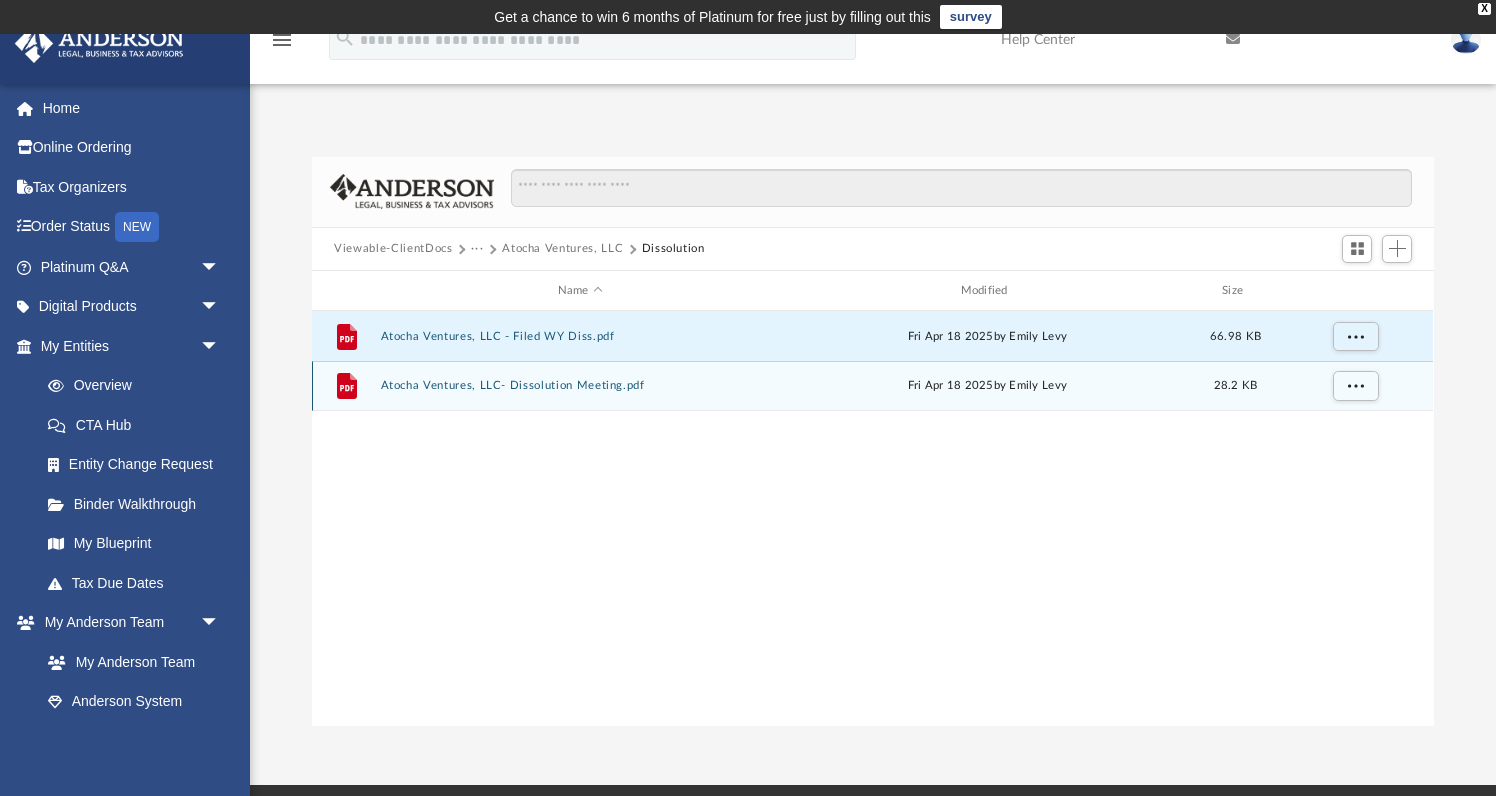 click on "Atocha Ventures, LLC-  Dissolution Meeting.pdf" at bounding box center (580, 386) 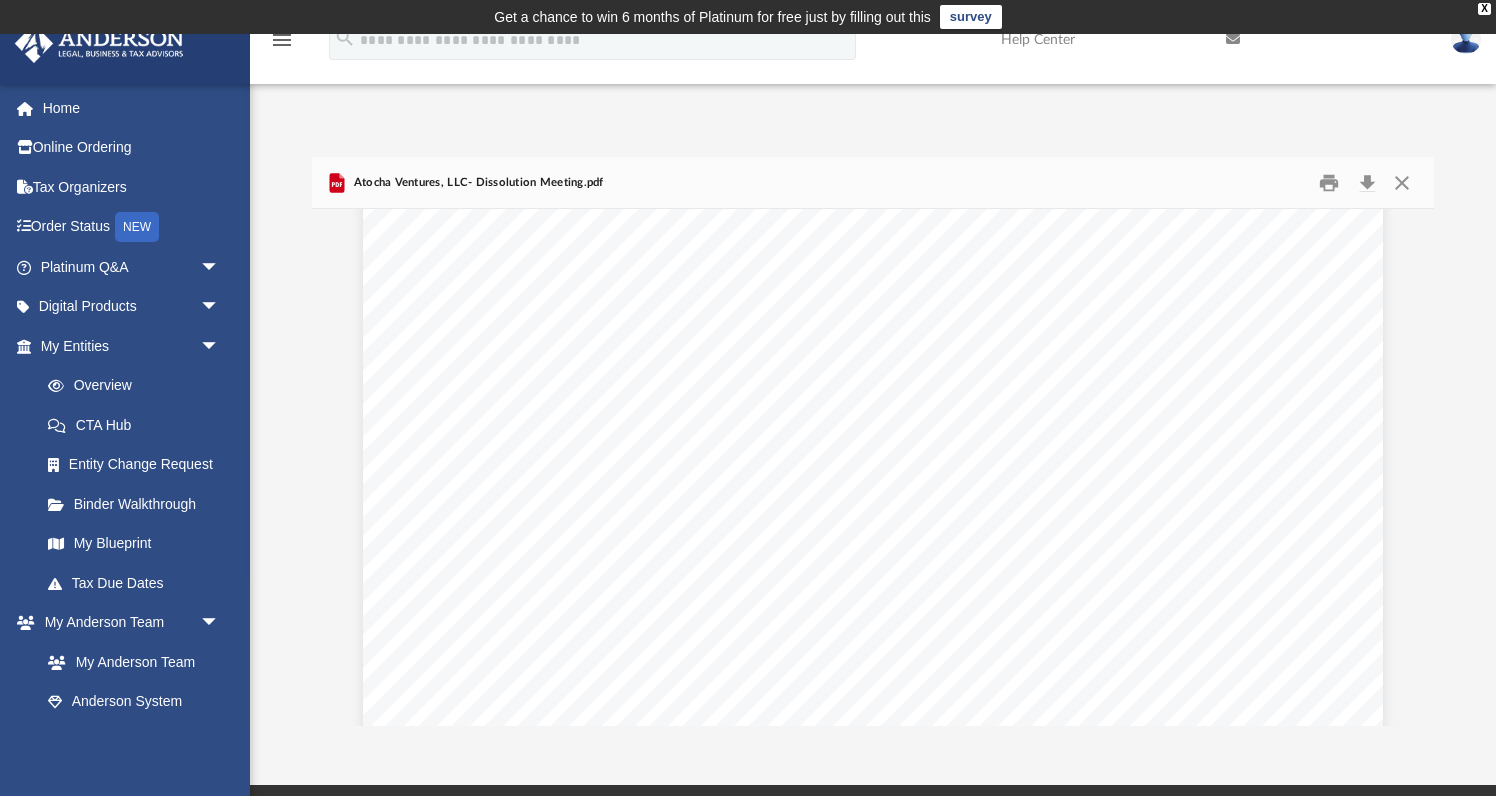 scroll, scrollTop: 0, scrollLeft: 0, axis: both 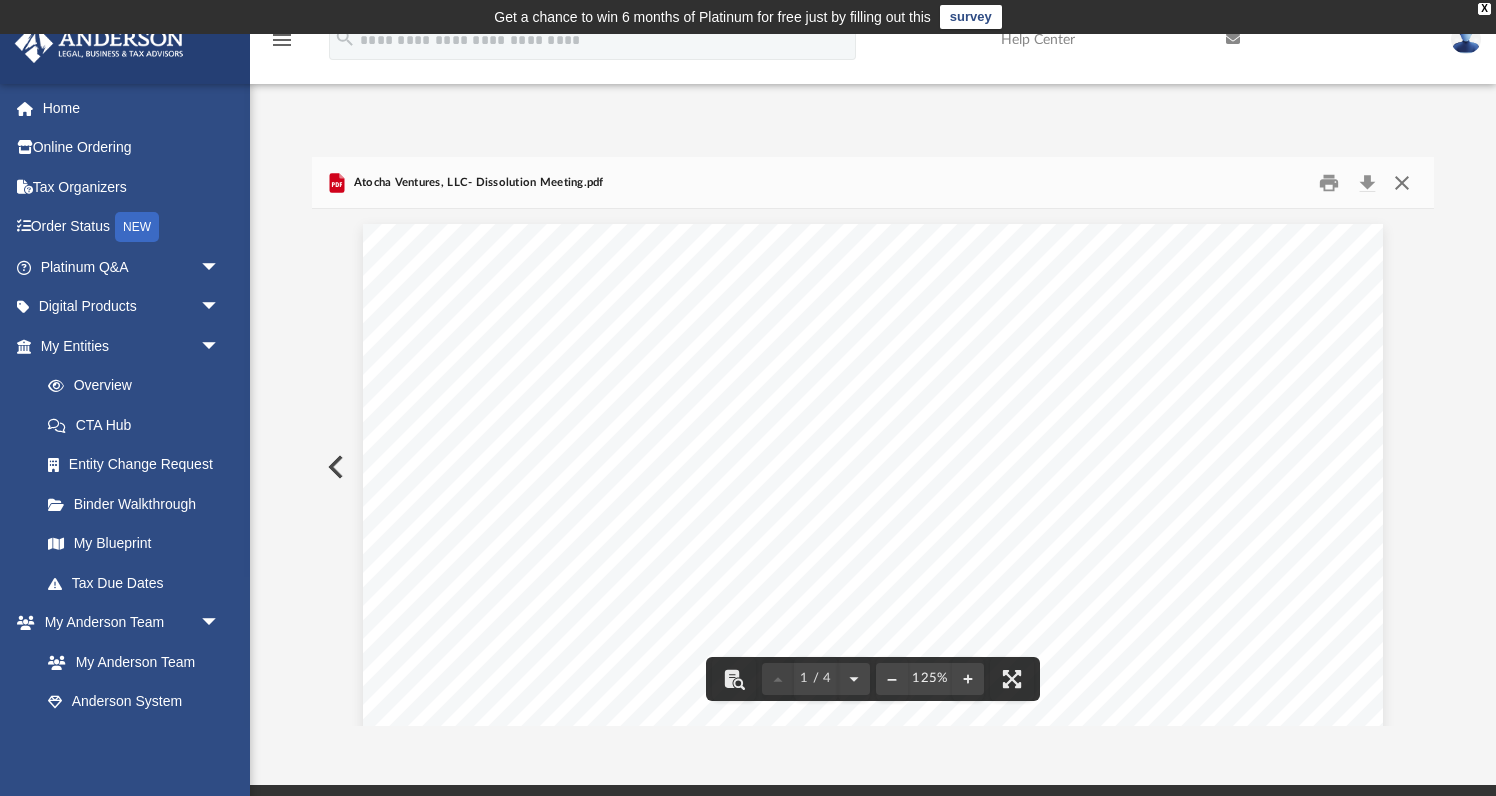 click at bounding box center [1402, 182] 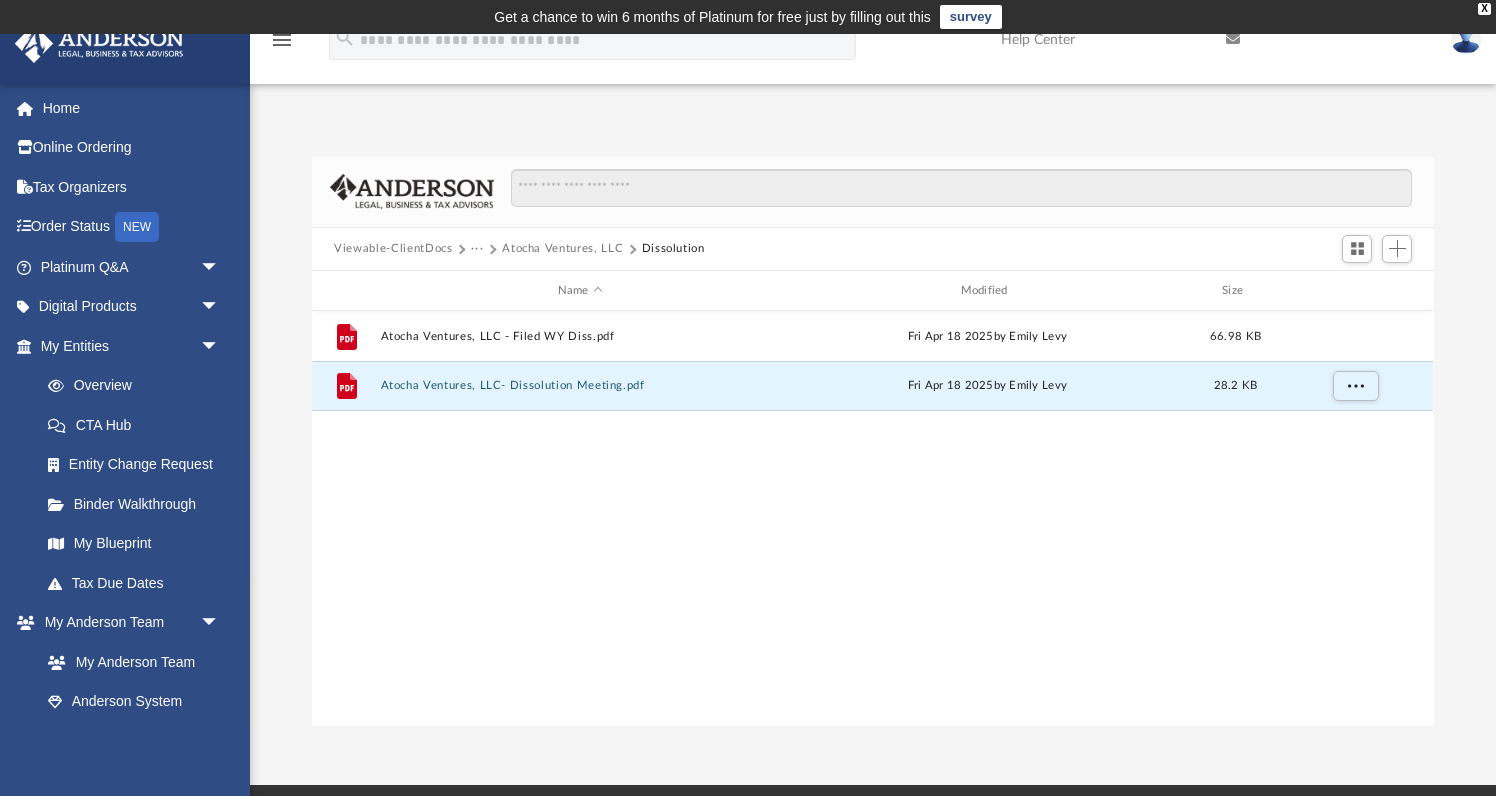 click on "Atocha Ventures, LLC" at bounding box center [562, 249] 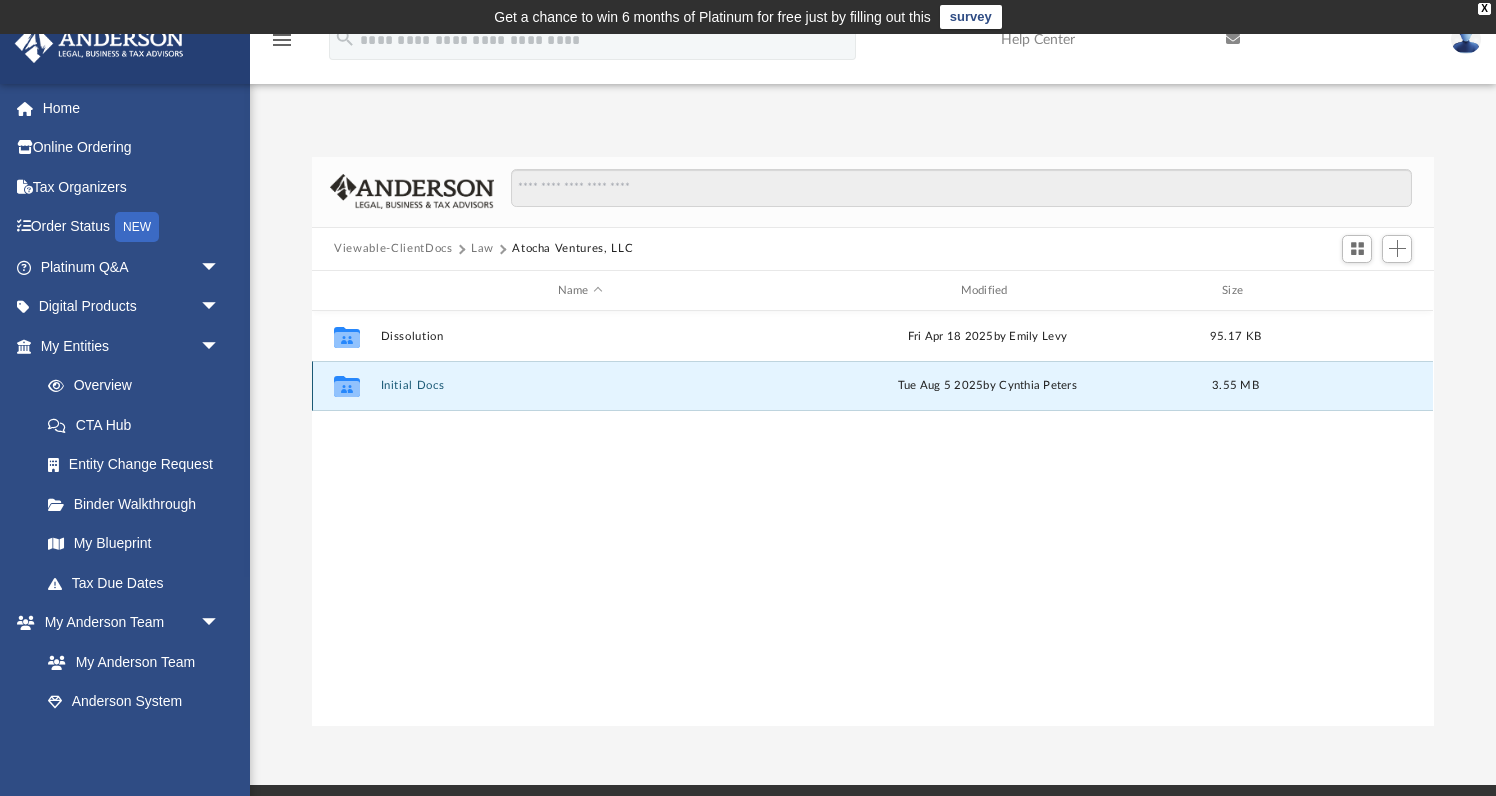 click on "Initial Docs" at bounding box center [580, 386] 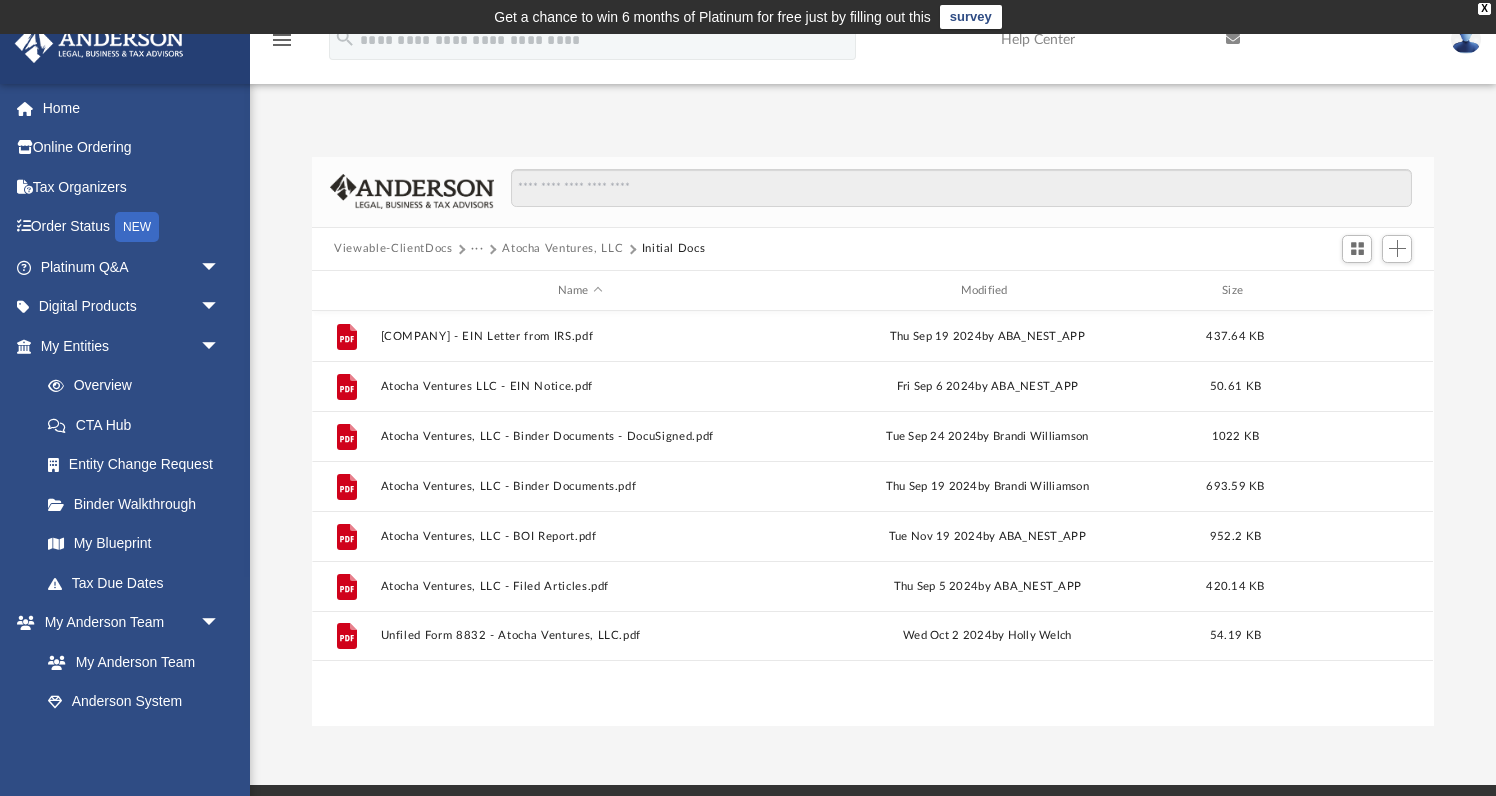 click on "Viewable-ClientDocs" at bounding box center [393, 249] 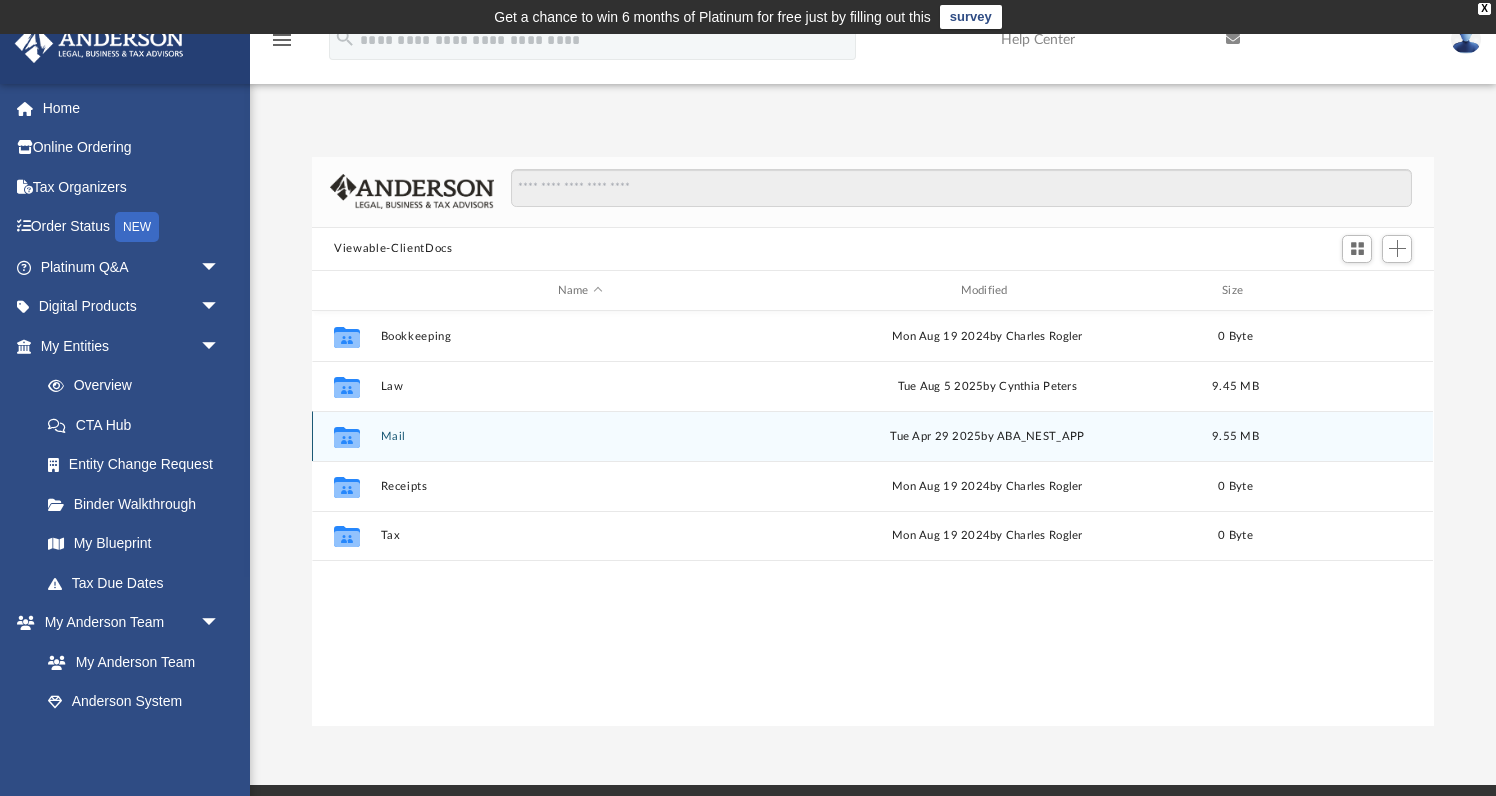 click on "Mail" at bounding box center [580, 436] 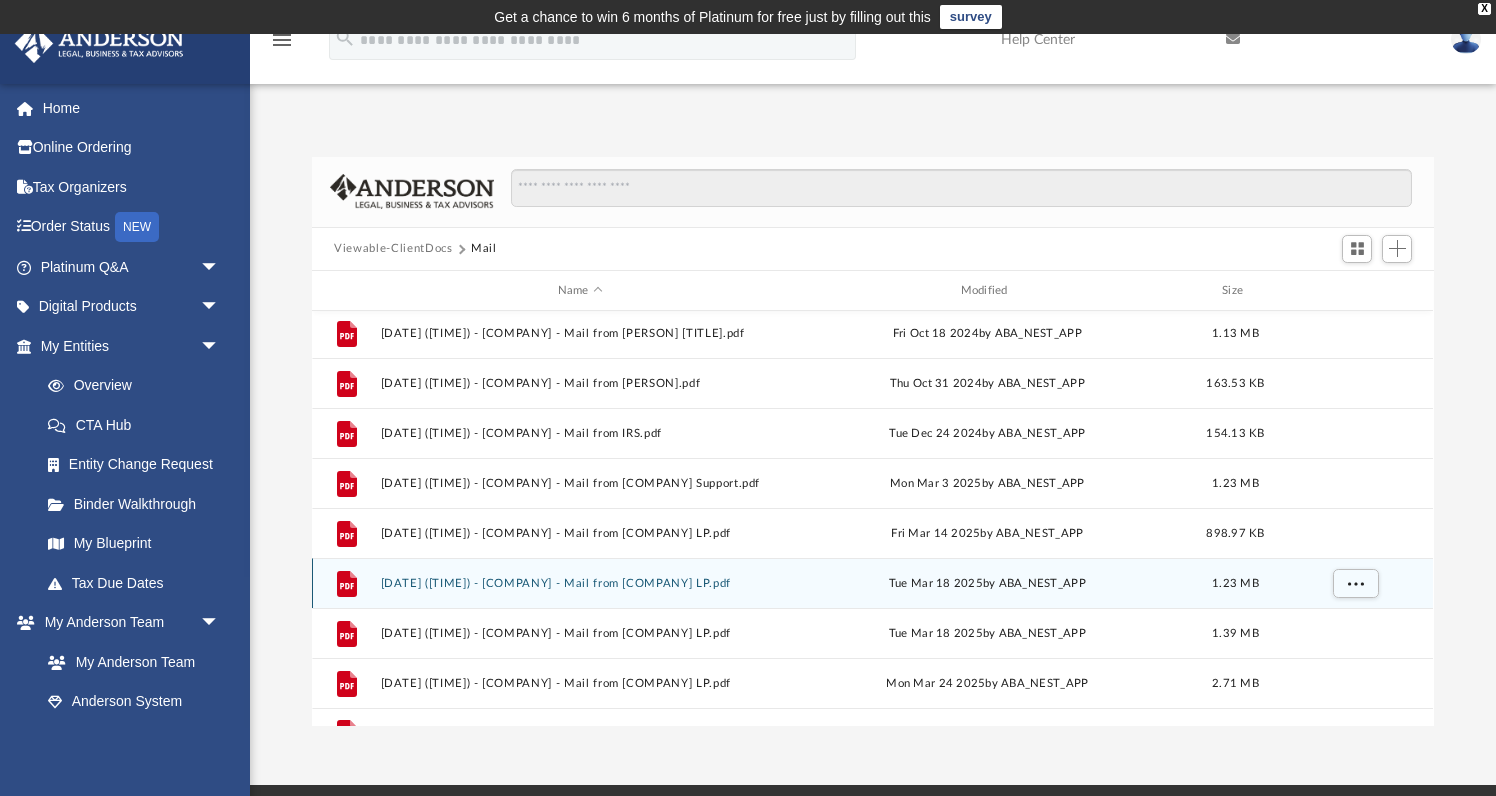 scroll, scrollTop: 85, scrollLeft: 0, axis: vertical 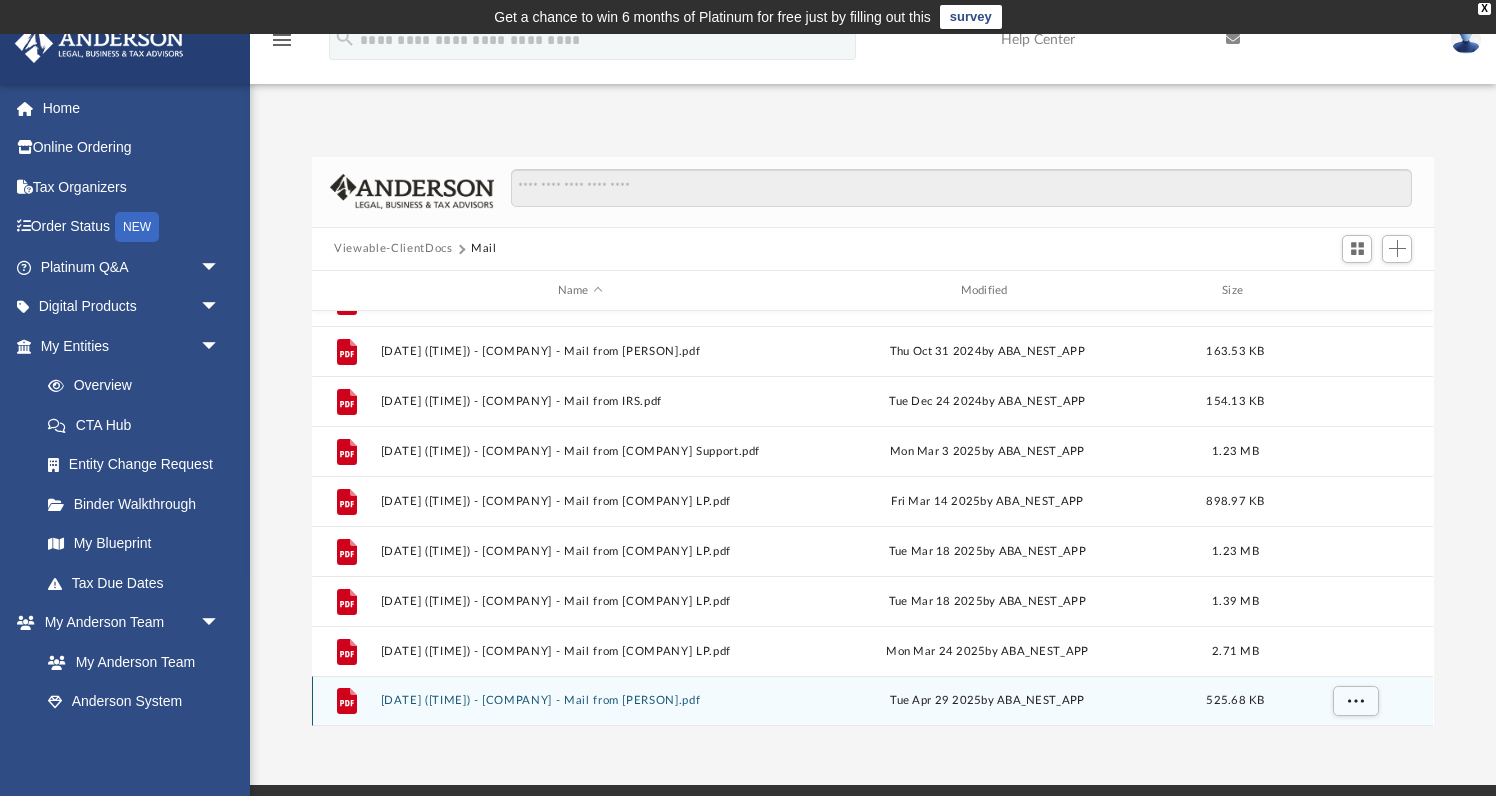click on "[DATE] ([TIME]) - [COMPANY] - Mail from [PERSON].pdf" at bounding box center [580, 701] 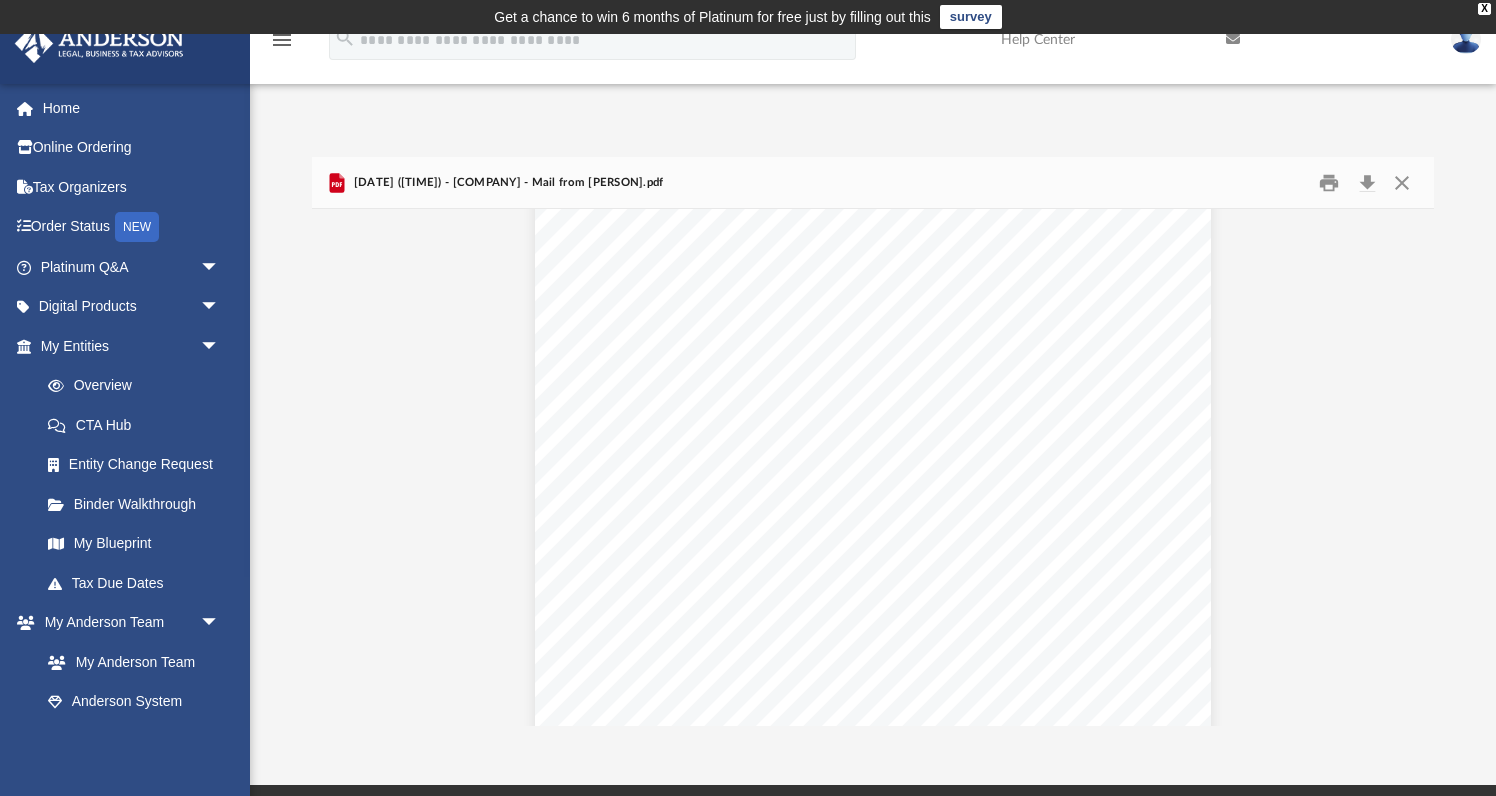 scroll, scrollTop: 0, scrollLeft: 0, axis: both 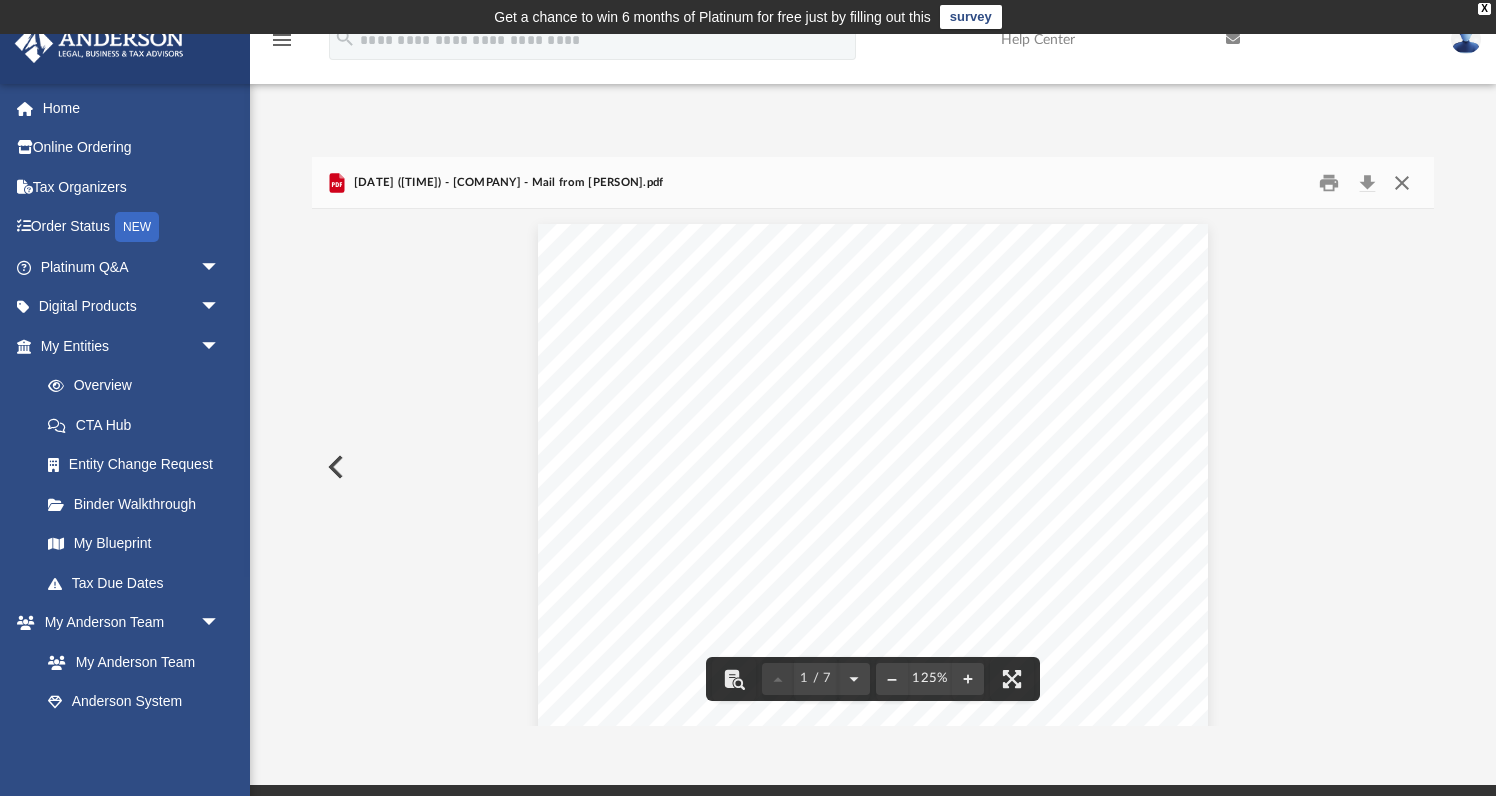 click at bounding box center (1402, 182) 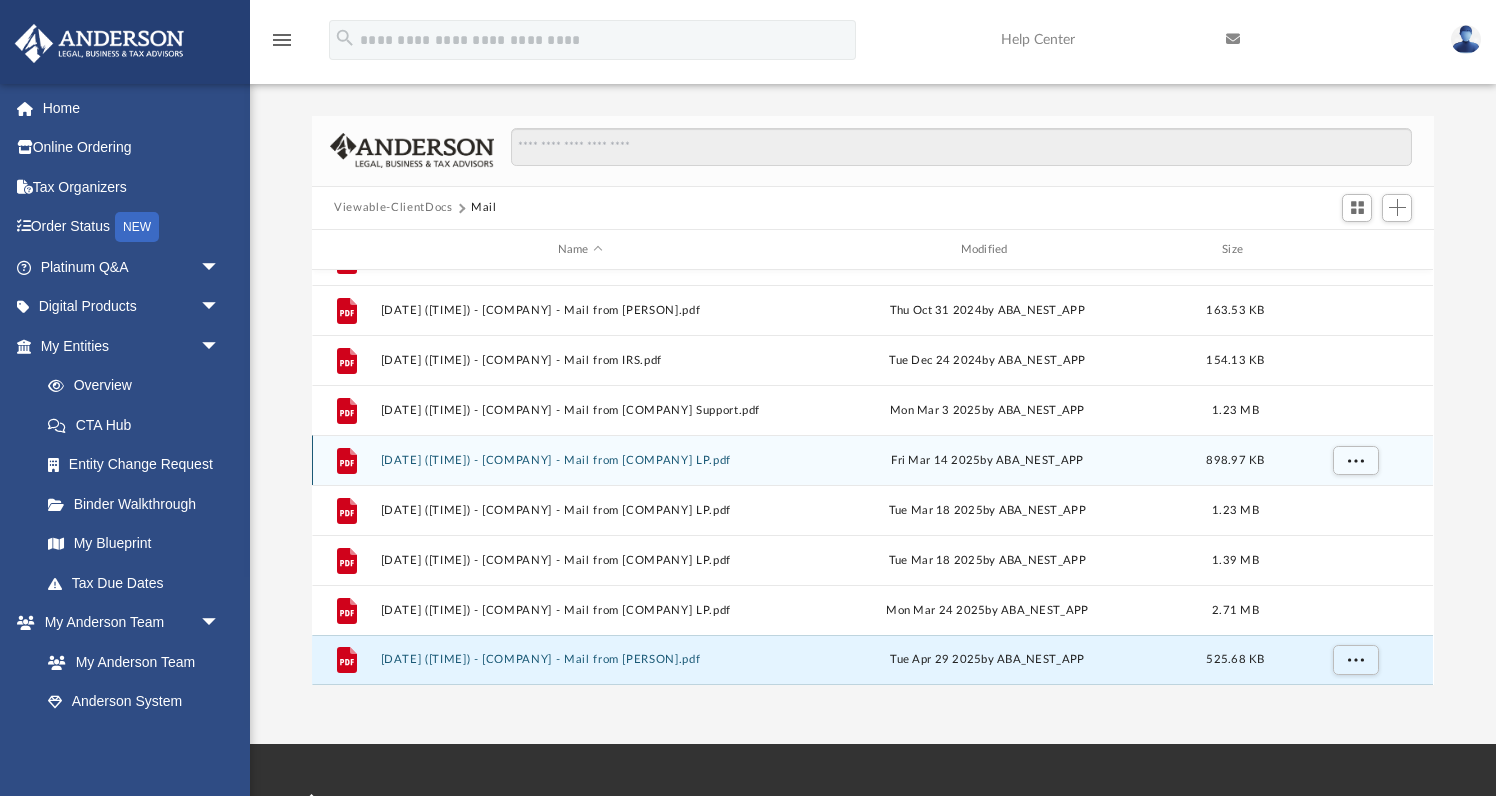 scroll, scrollTop: 53, scrollLeft: 0, axis: vertical 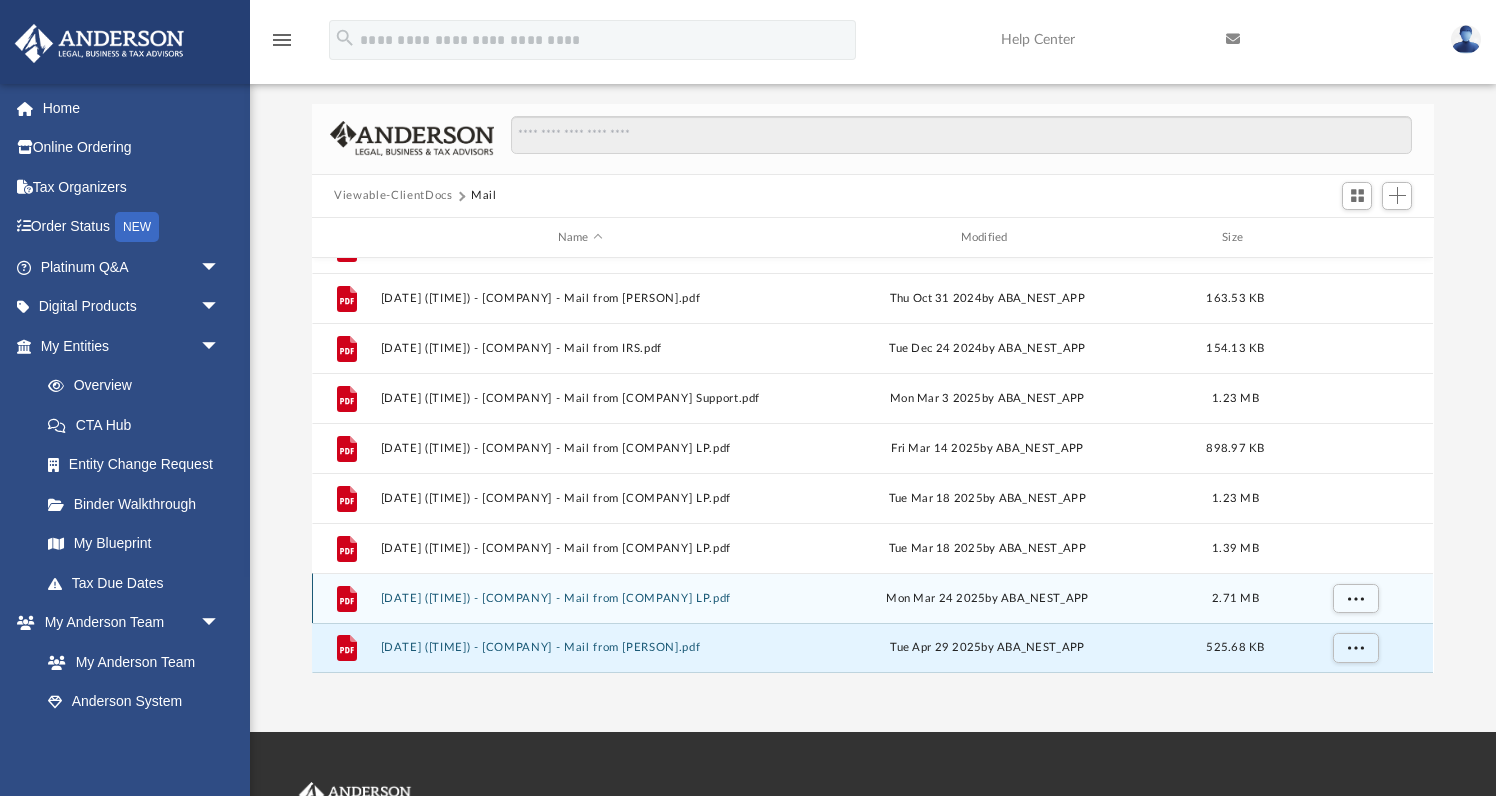 click on "[DATE] ([TIME]) - [COMPANY] - Mail from [COMPANY] LP.pdf" at bounding box center (580, 598) 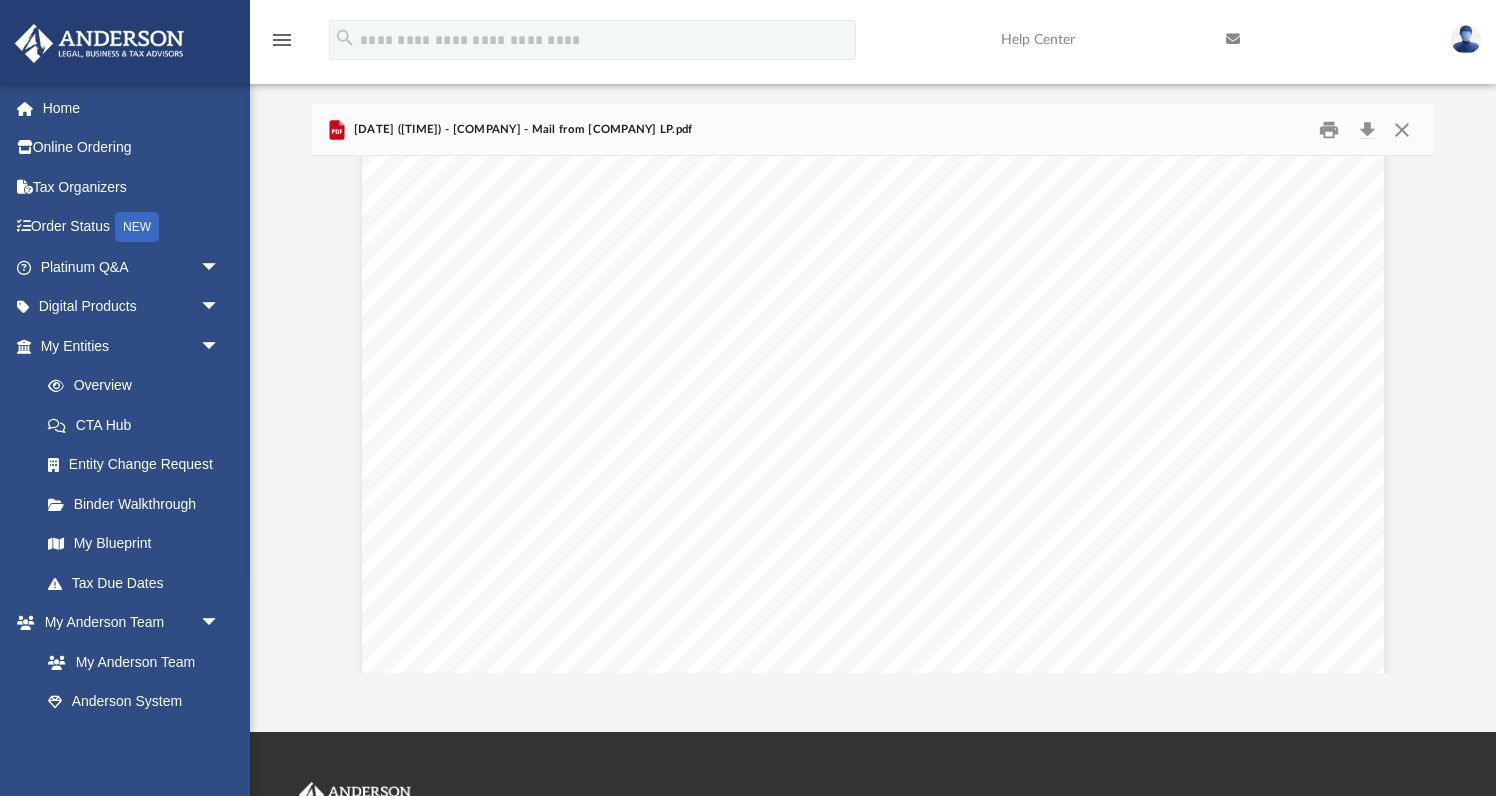 scroll, scrollTop: 0, scrollLeft: 0, axis: both 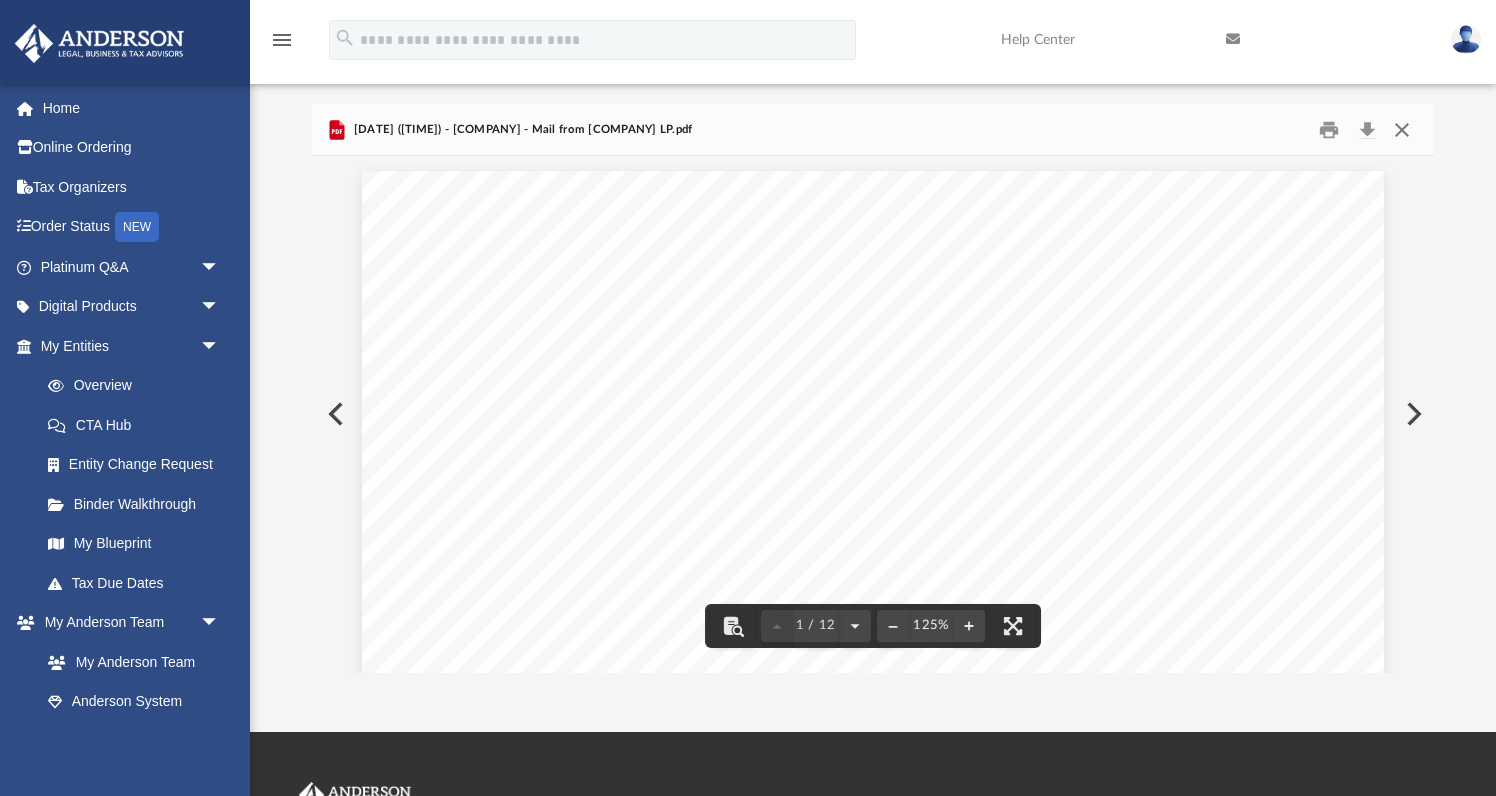 click at bounding box center (1402, 129) 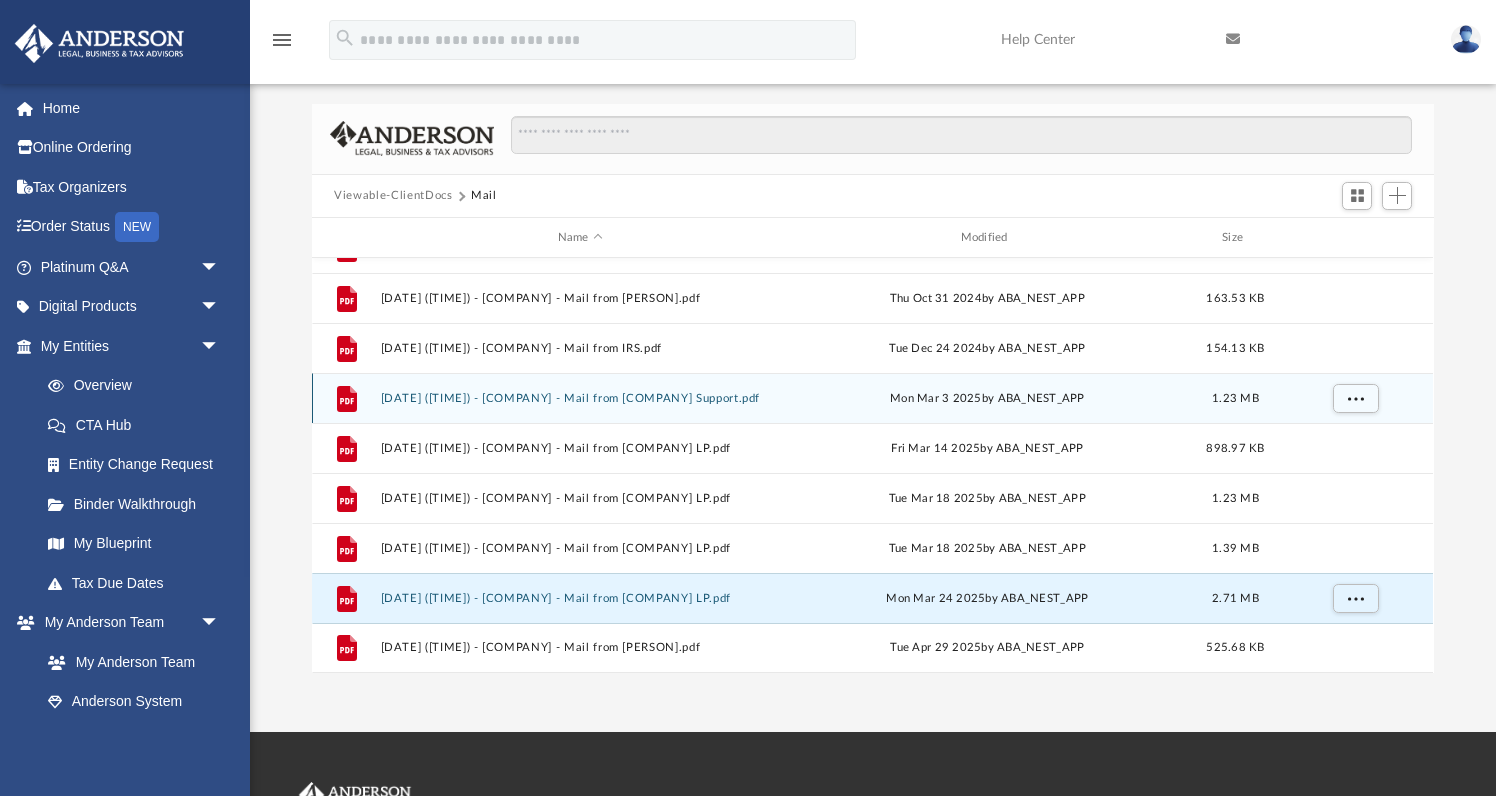 click on "[DATE] ([TIME]) - [COMPANY] - Mail from [COMPANY] Support.pdf" at bounding box center (580, 398) 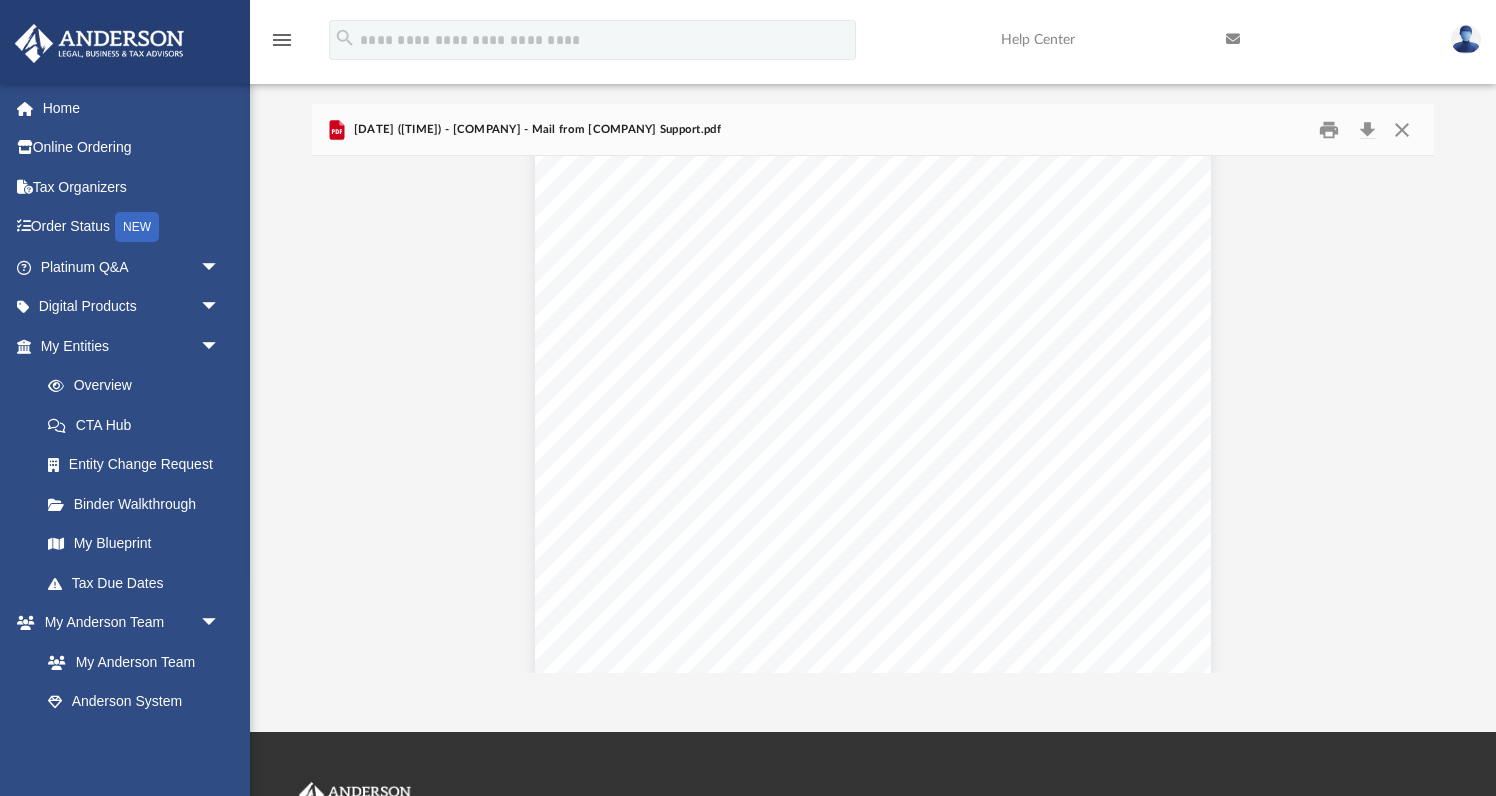 scroll, scrollTop: 0, scrollLeft: 0, axis: both 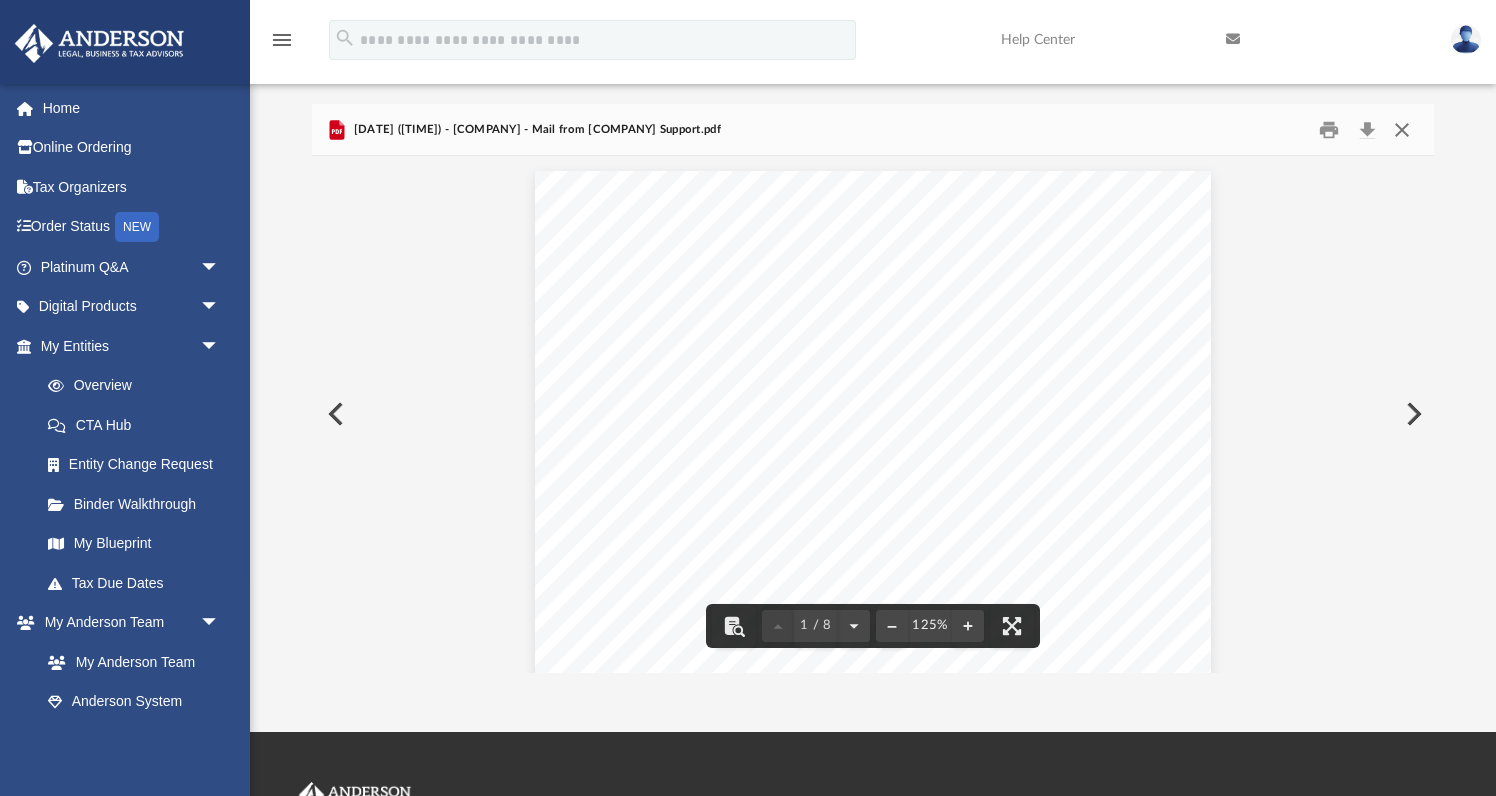 click at bounding box center (1402, 129) 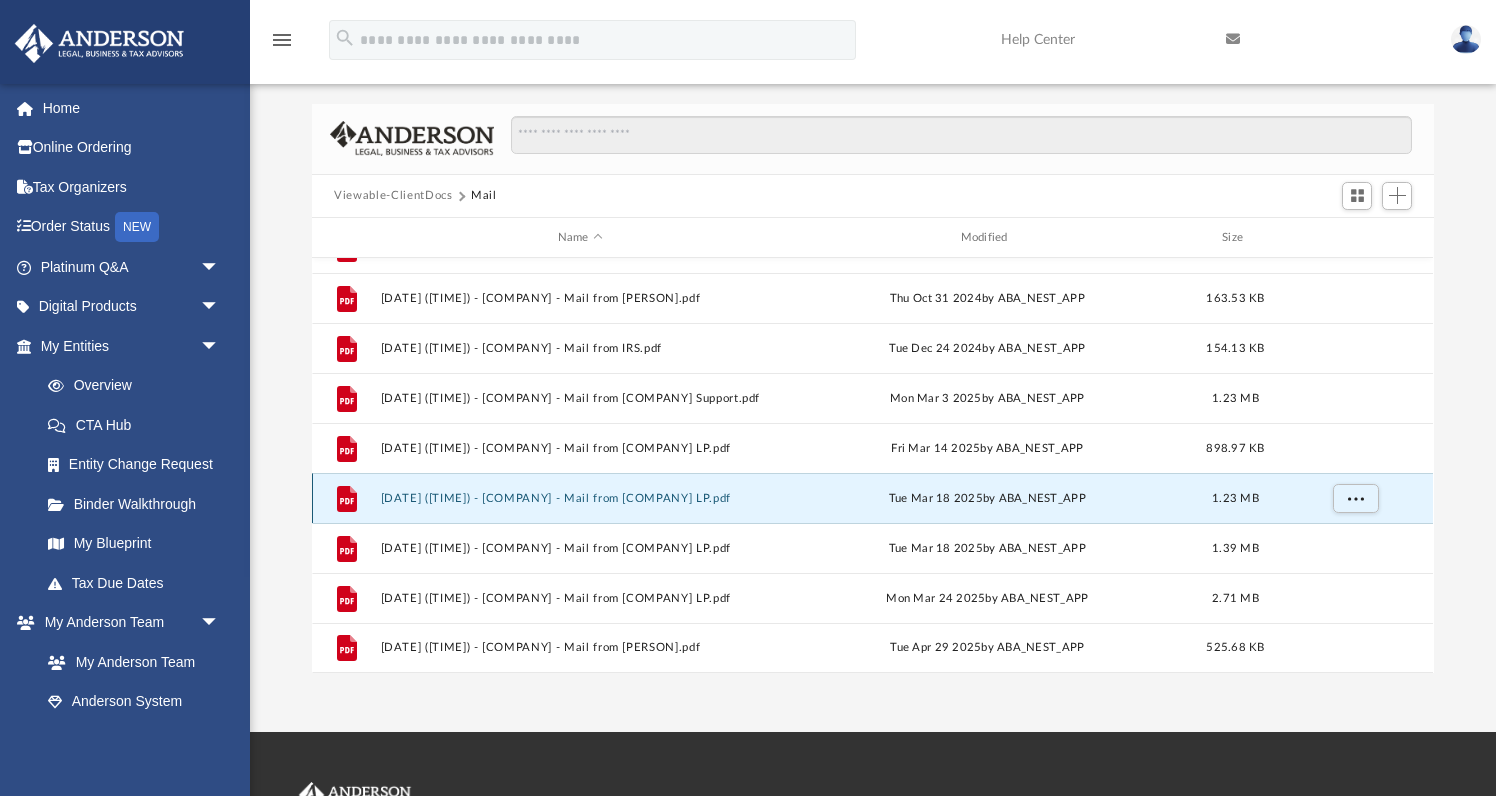 click on "[DATE] ([TIME]) - [COMPANY] - Mail from [COMPANY] LP.pdf" at bounding box center [580, 498] 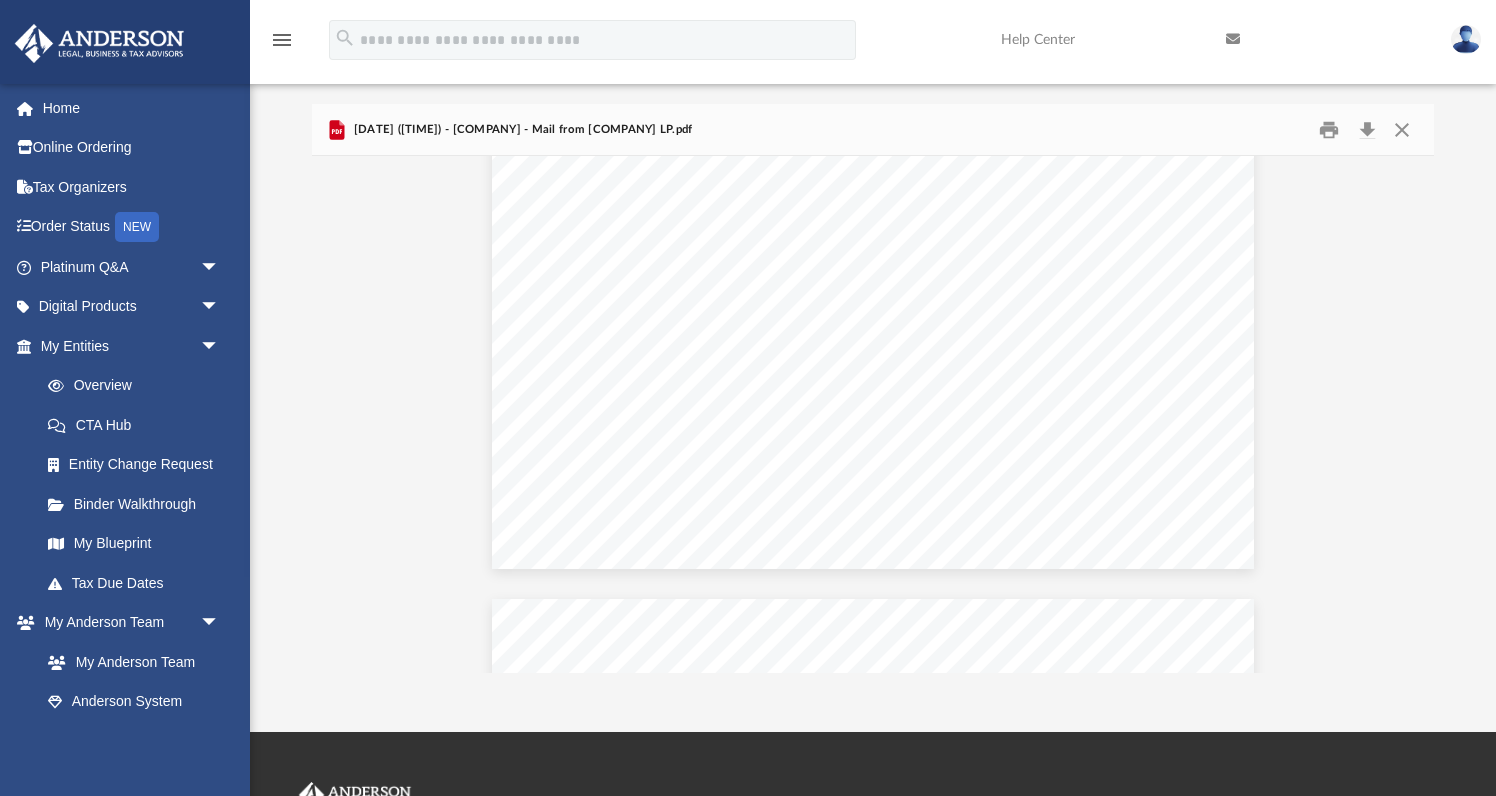 scroll, scrollTop: 6089, scrollLeft: 0, axis: vertical 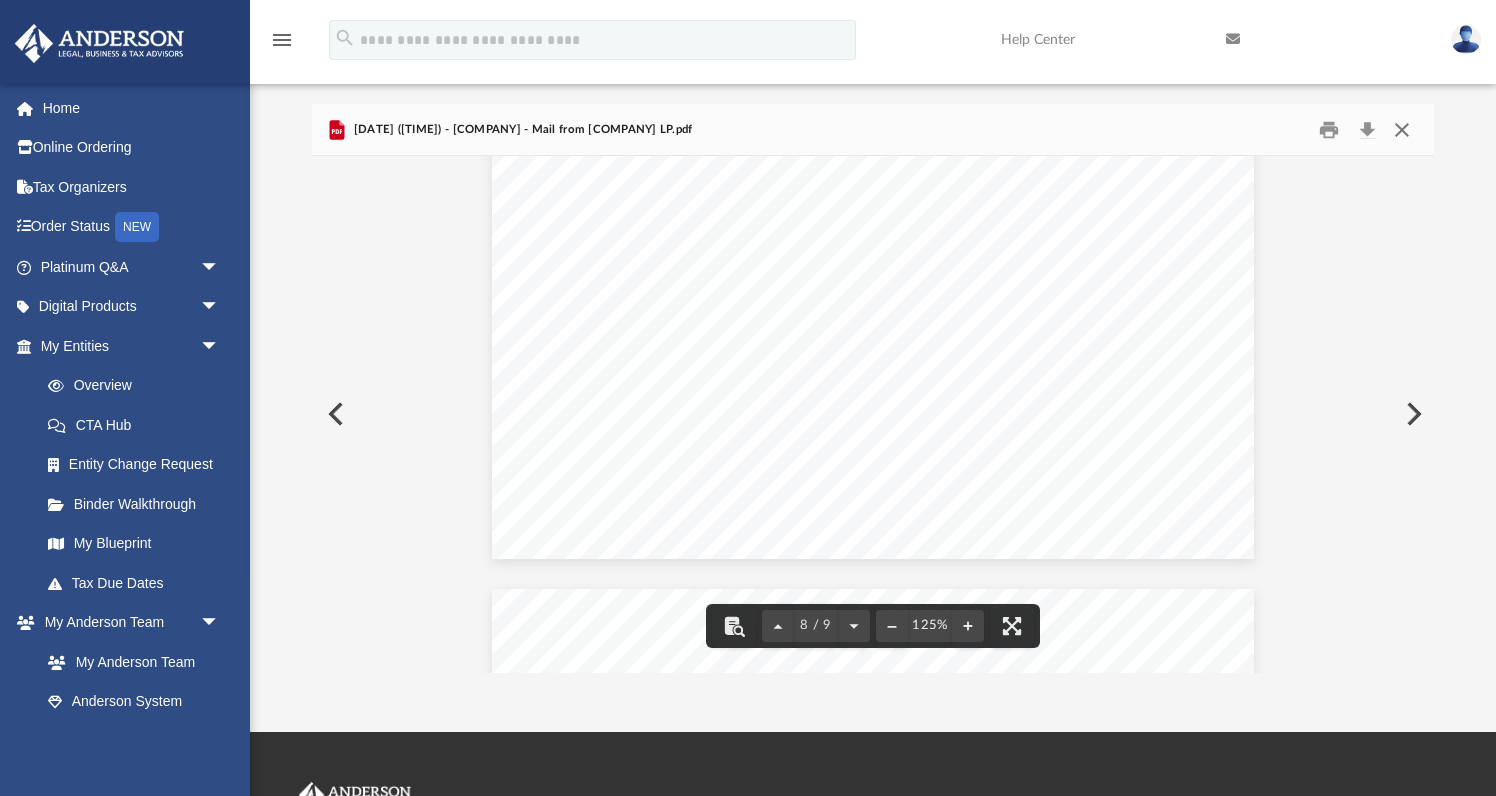 click at bounding box center (1402, 129) 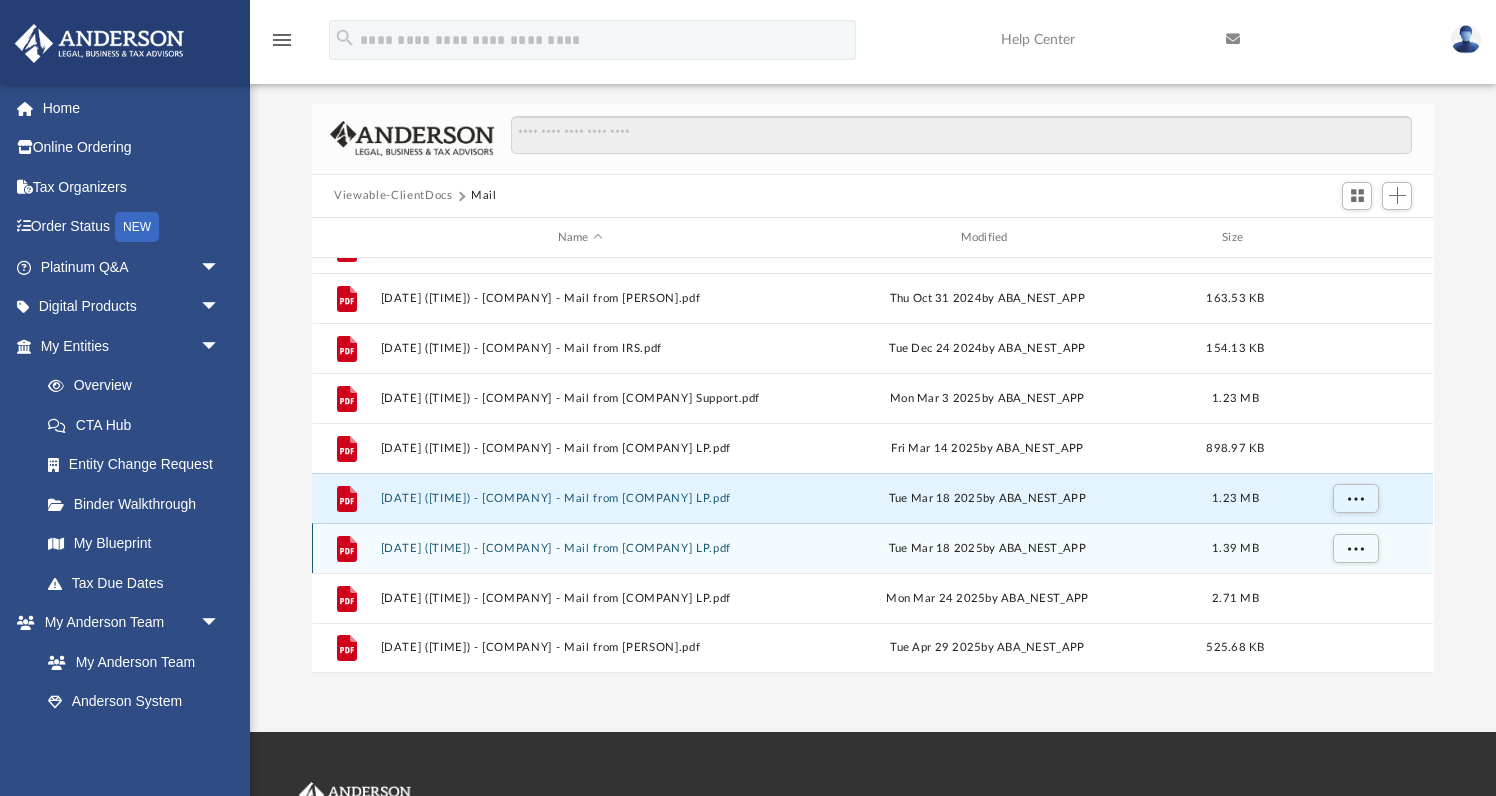 click on "[DATE] ([TIME]) - [COMPANY] - Mail from [COMPANY] LP.pdf" at bounding box center (580, 548) 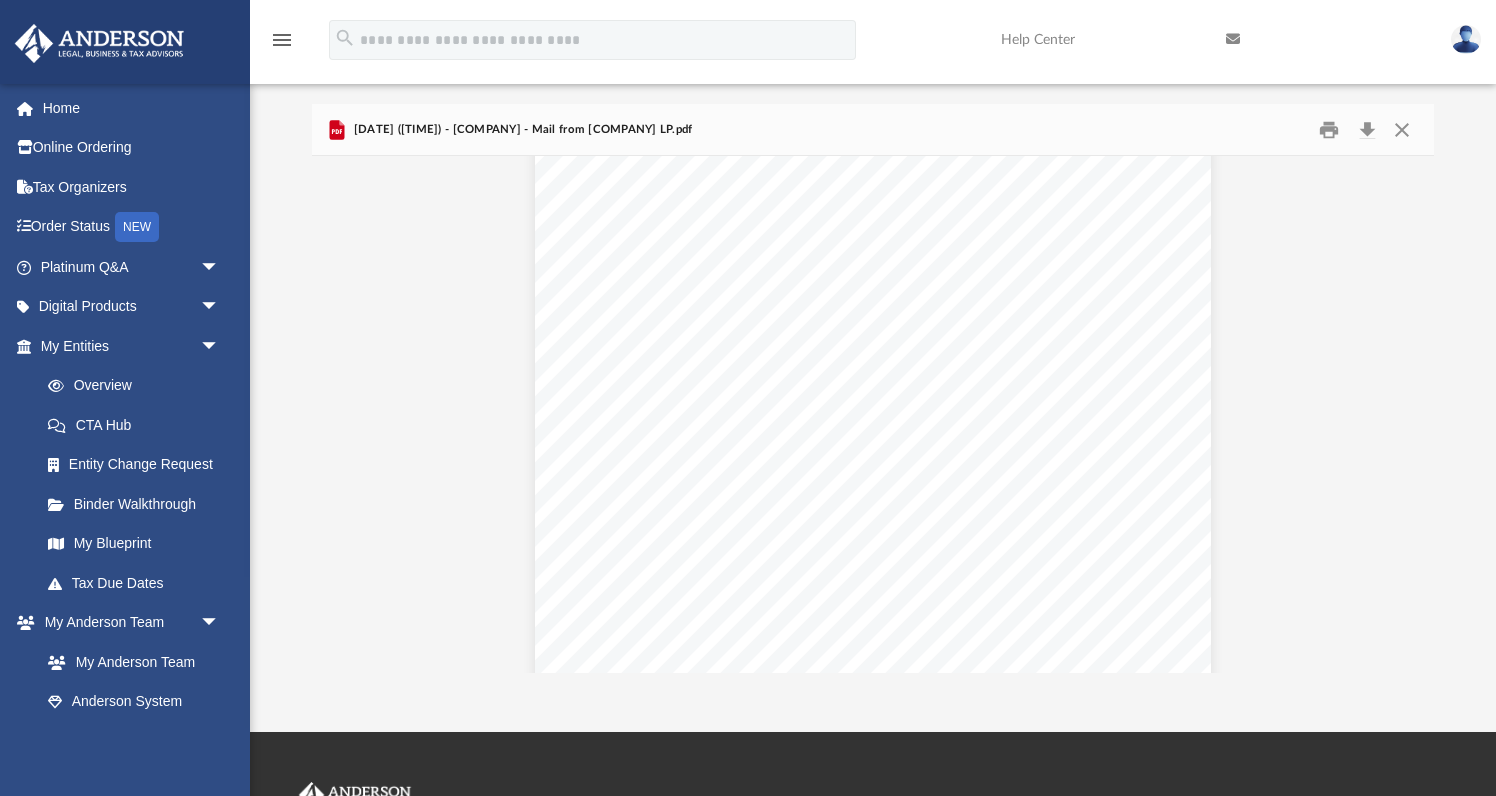 scroll, scrollTop: 0, scrollLeft: 0, axis: both 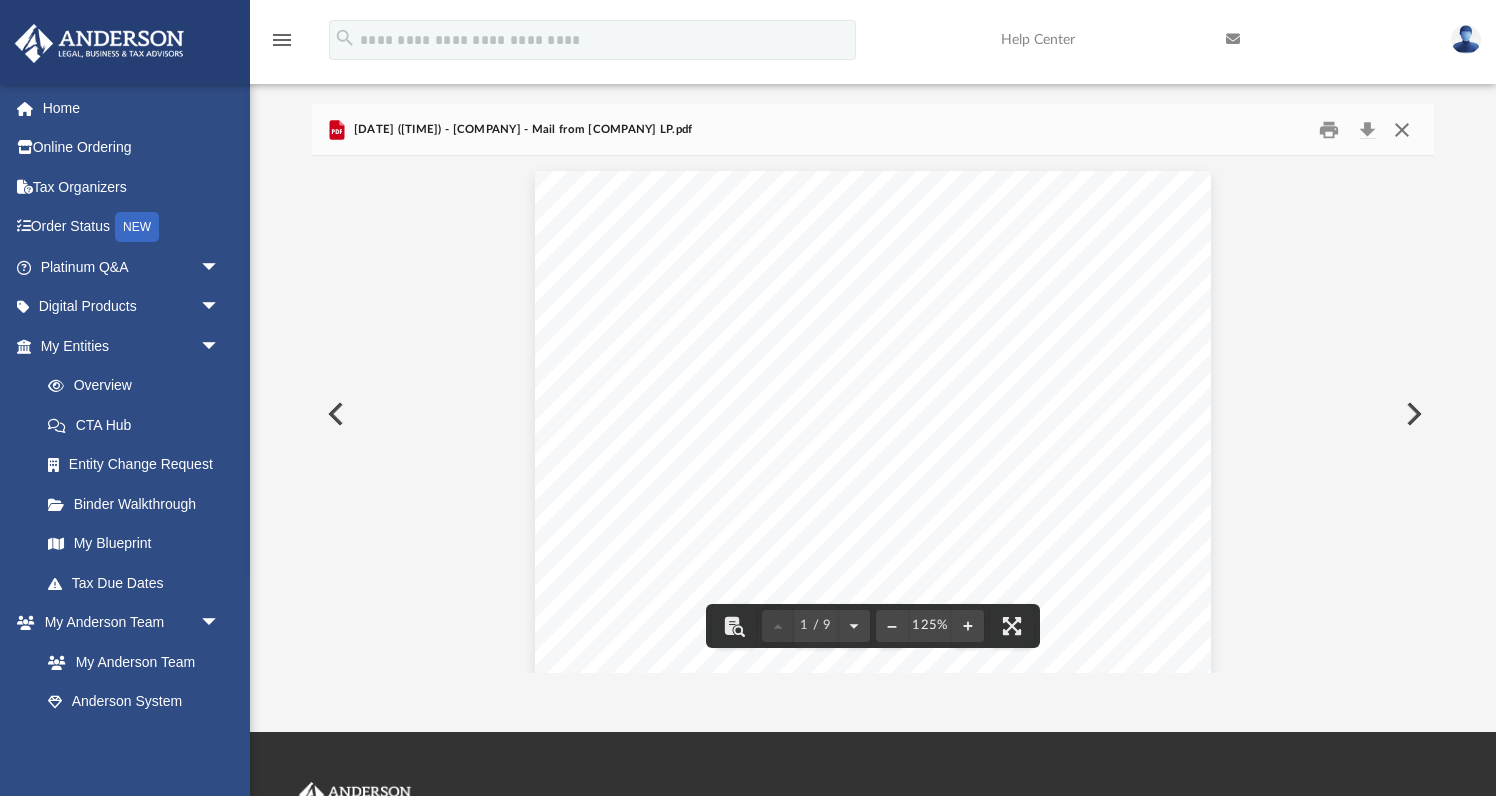 click at bounding box center [1402, 129] 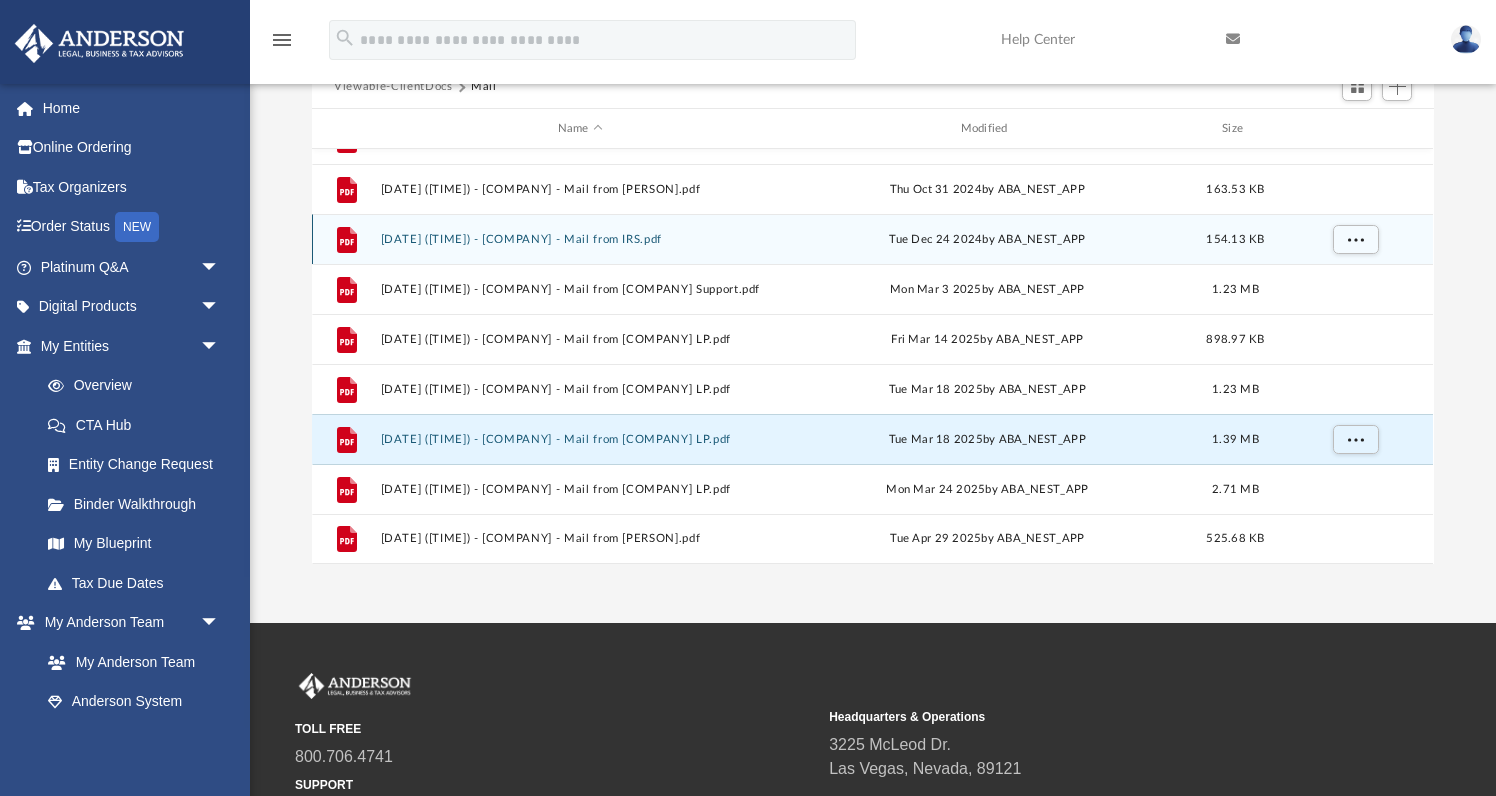 scroll, scrollTop: 168, scrollLeft: 0, axis: vertical 